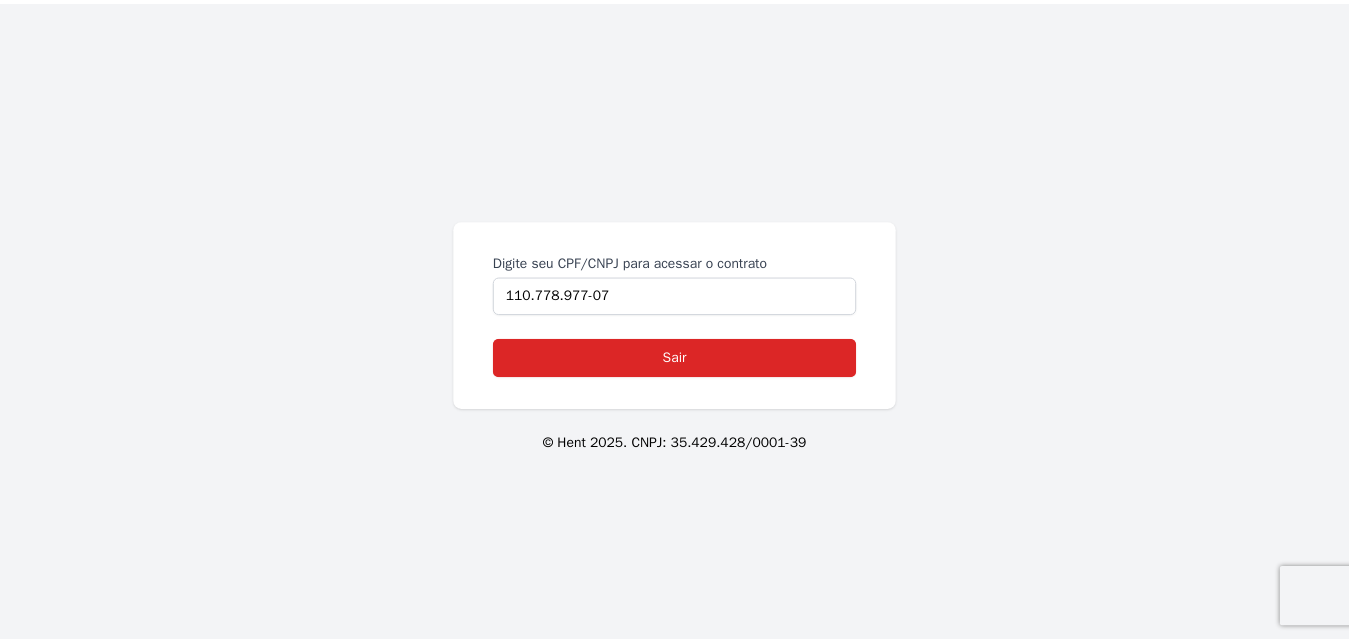 scroll, scrollTop: 0, scrollLeft: 0, axis: both 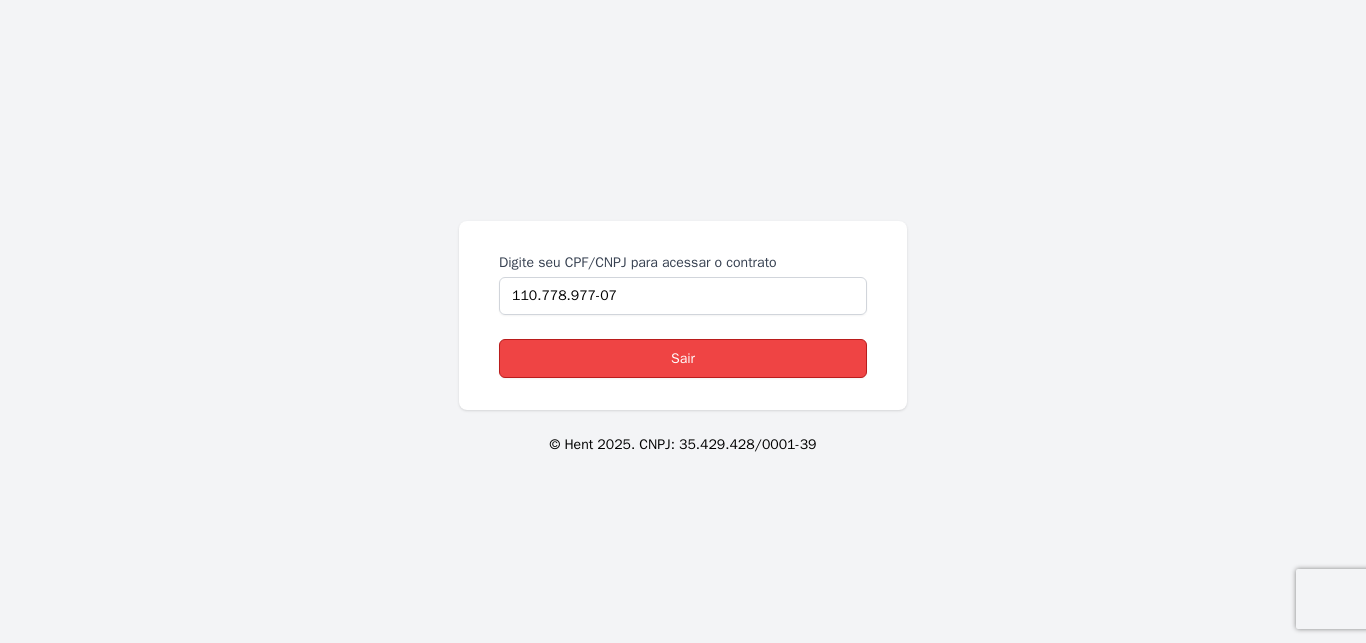 click on "Sair" at bounding box center (683, 358) 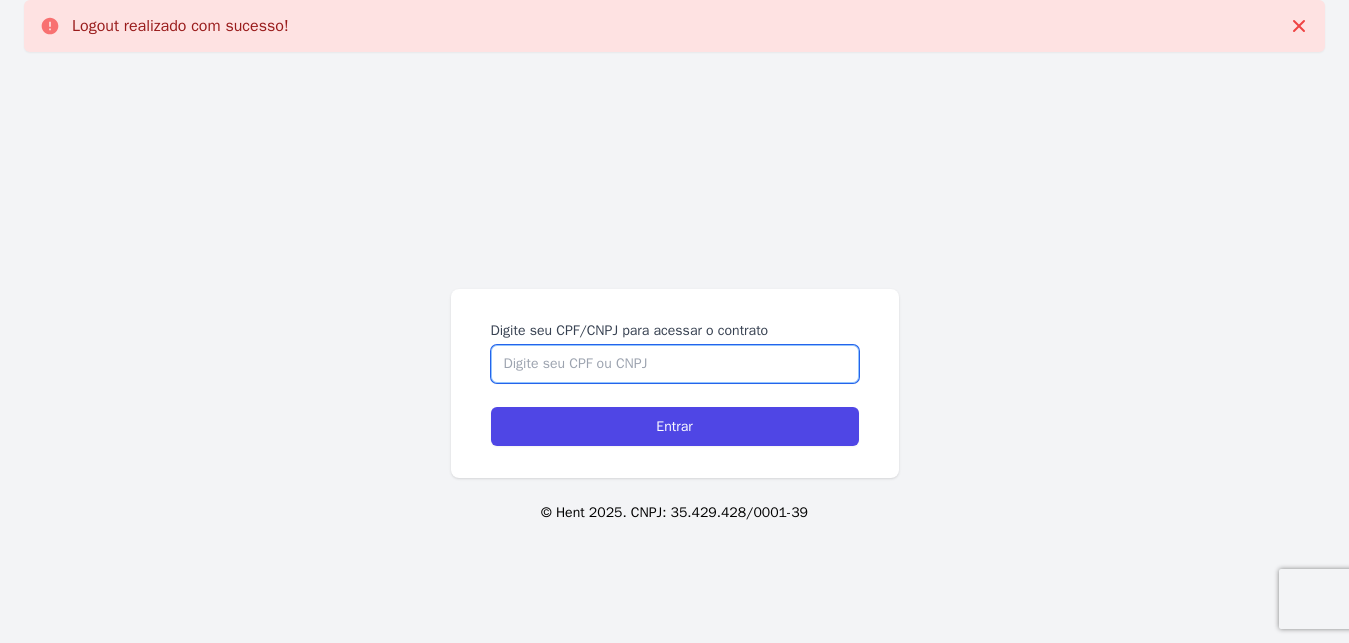 click on "Digite seu CPF/CNPJ para acessar o contrato" at bounding box center (675, 364) 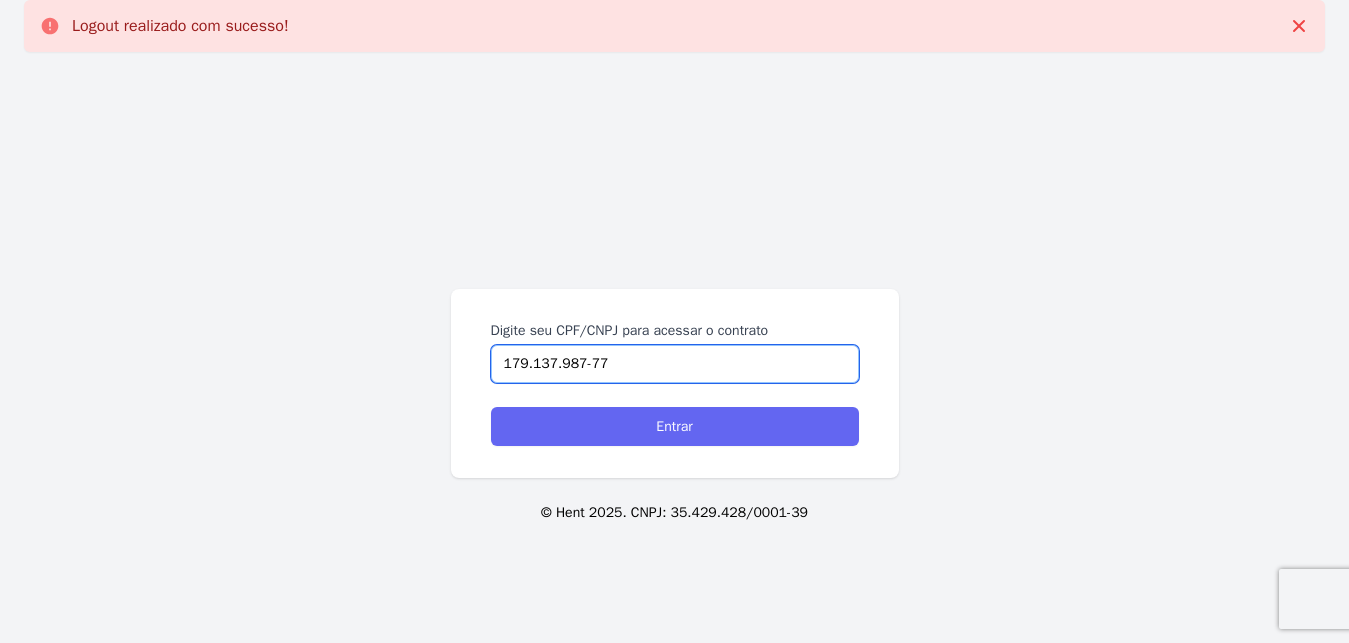 type on "179.137.987-77" 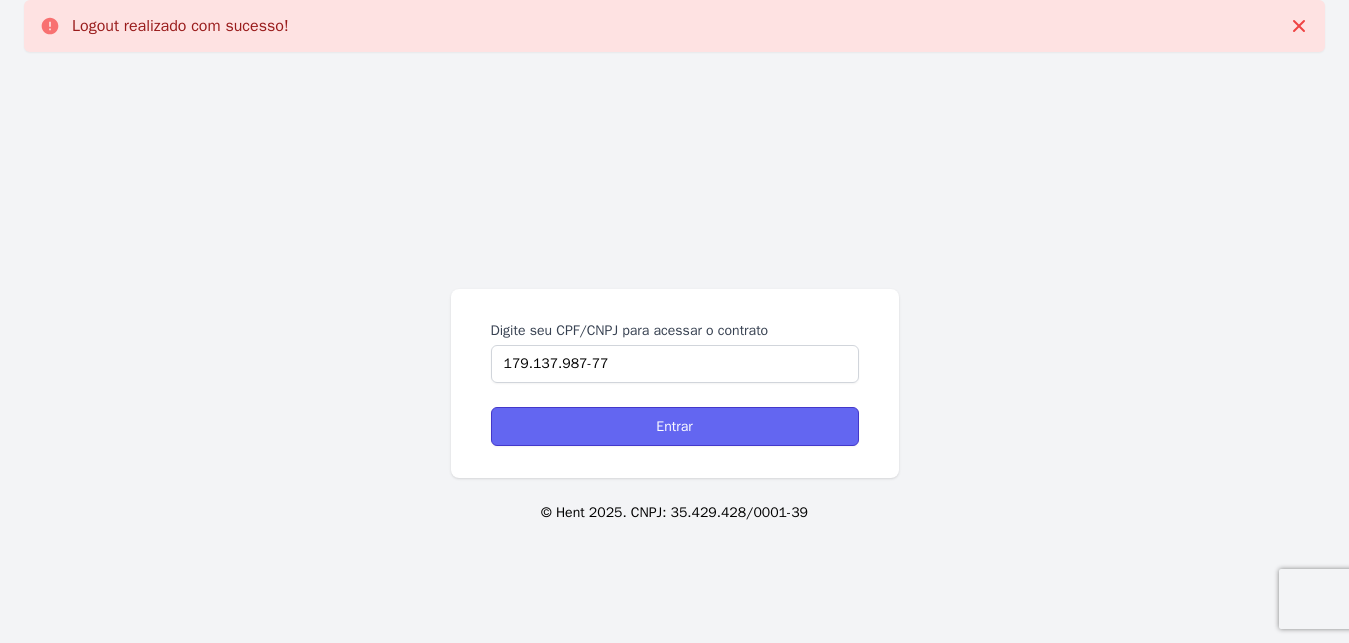 click on "Entrar" at bounding box center [675, 426] 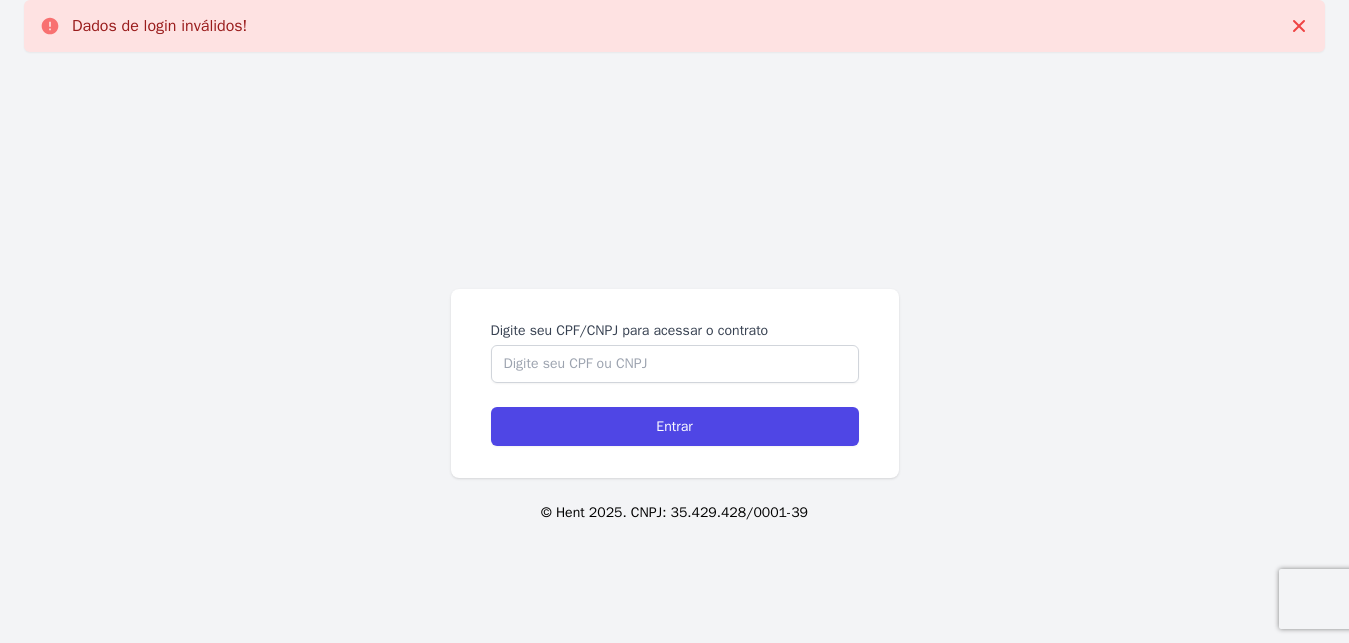 scroll, scrollTop: 0, scrollLeft: 0, axis: both 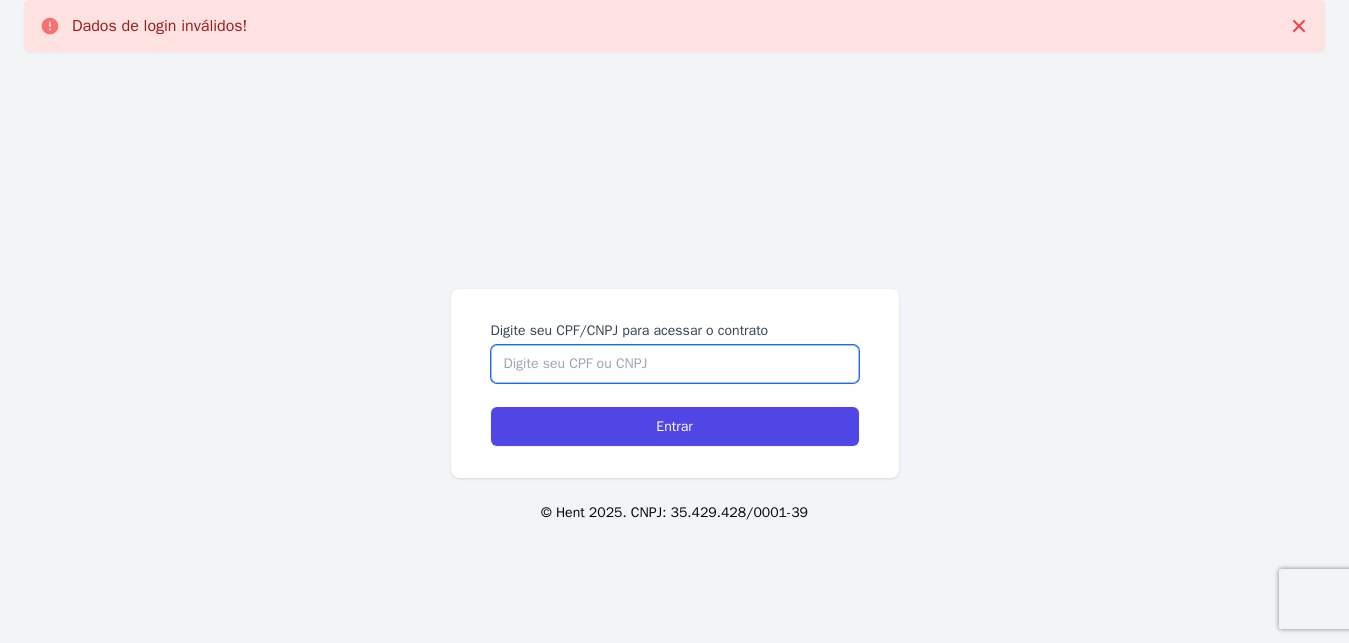 click on "Digite seu CPF/CNPJ para acessar o contrato" at bounding box center (675, 364) 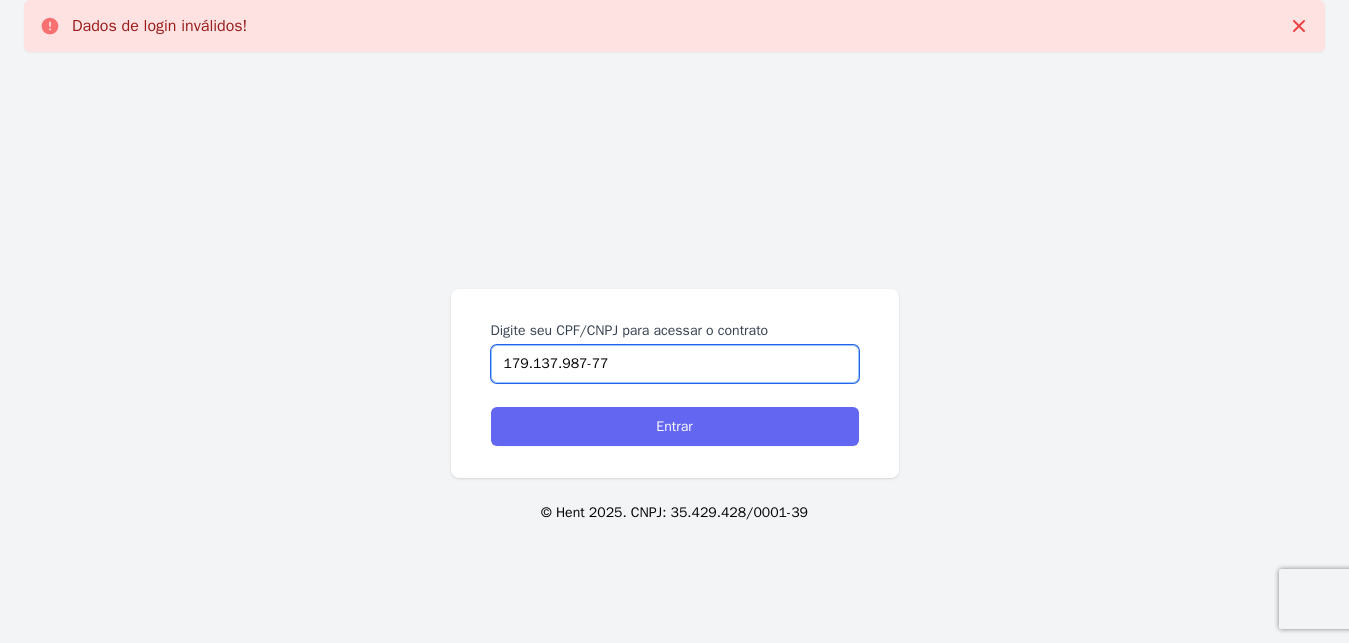 type on "179.137.987-77" 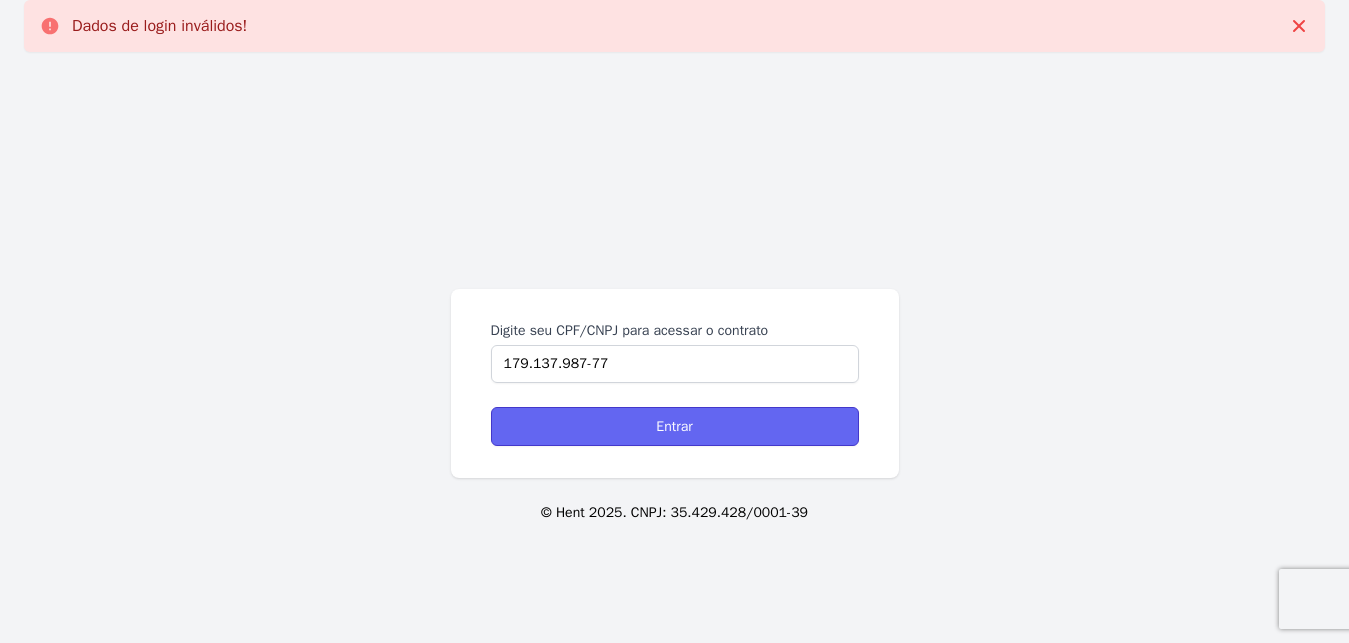 click on "Entrar" at bounding box center [675, 426] 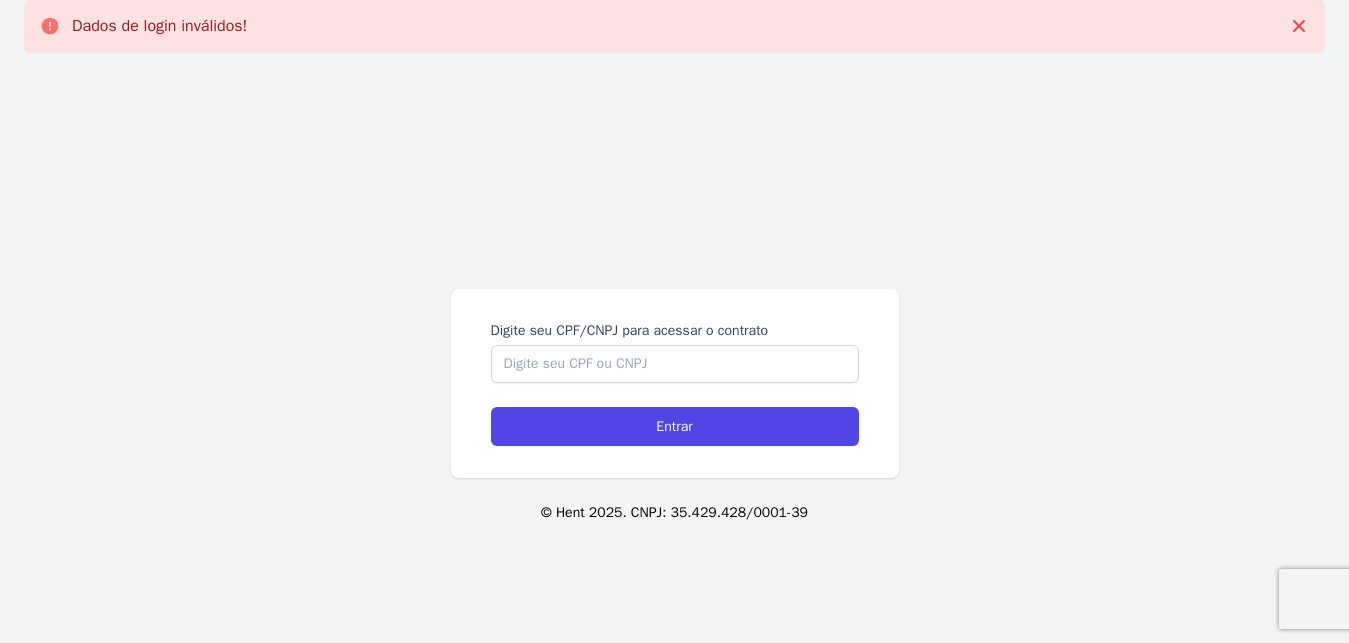 scroll, scrollTop: 0, scrollLeft: 0, axis: both 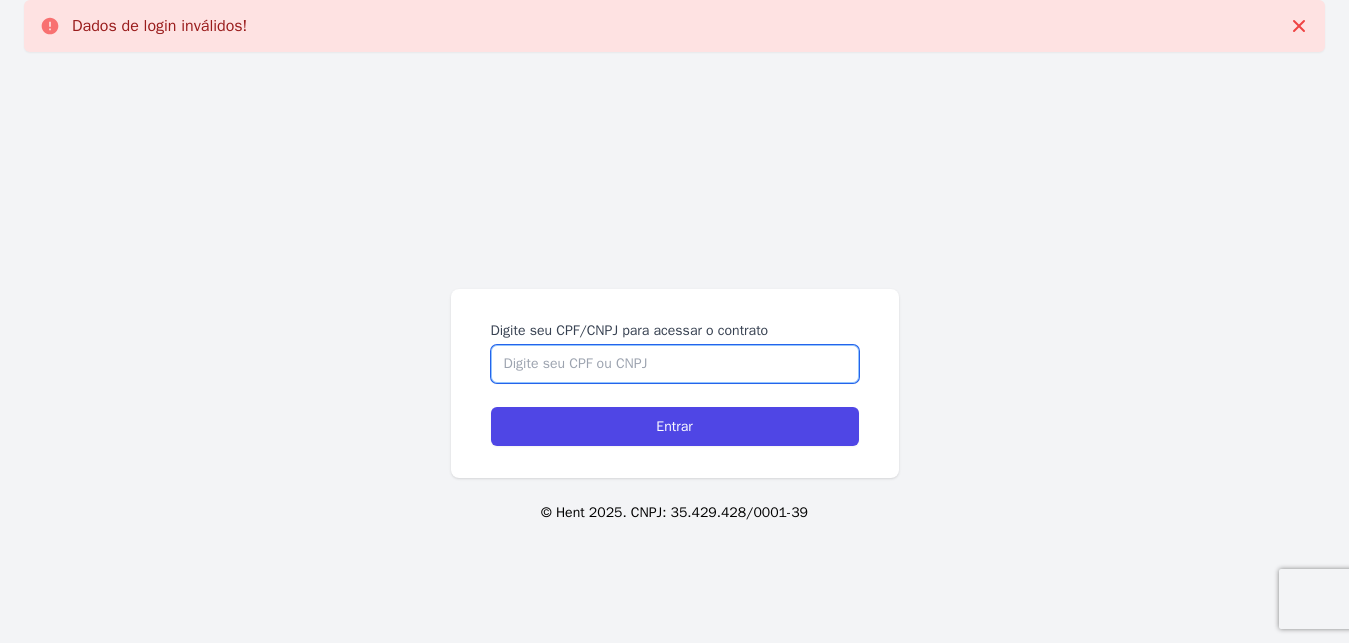 click on "Digite seu CPF/CNPJ para acessar o contrato" at bounding box center (675, 364) 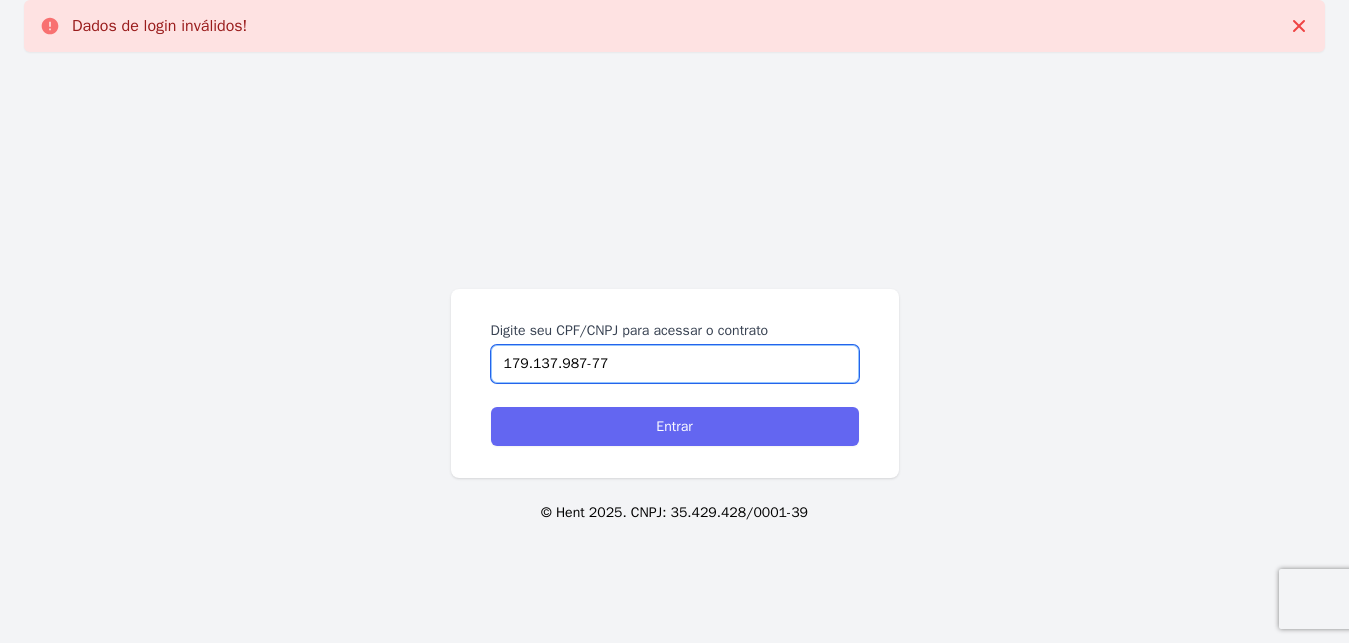 type on "179.137.987-77" 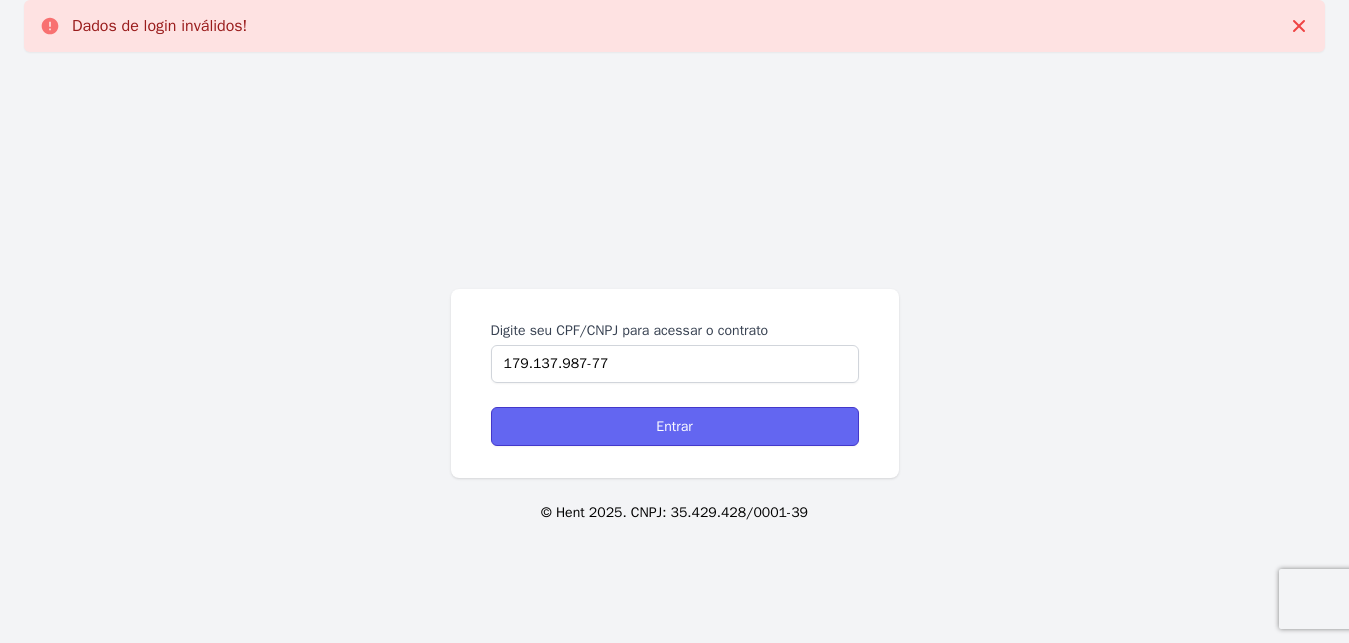 click on "Entrar" at bounding box center [675, 426] 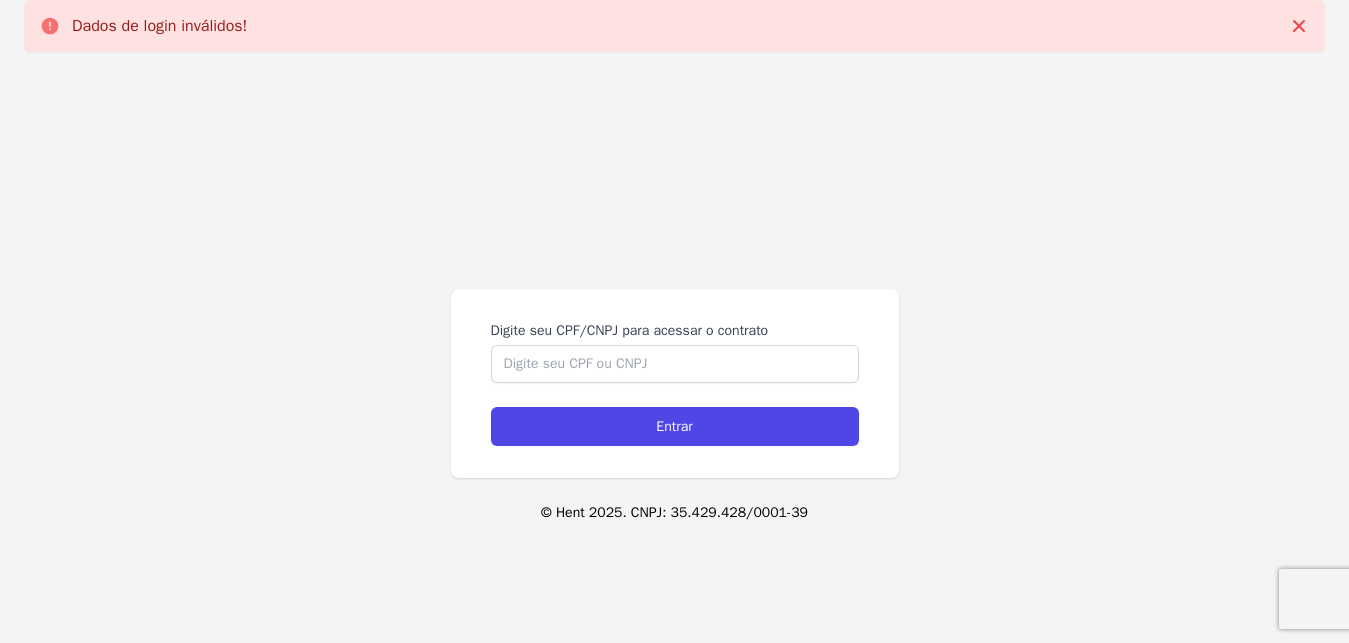 scroll, scrollTop: 0, scrollLeft: 0, axis: both 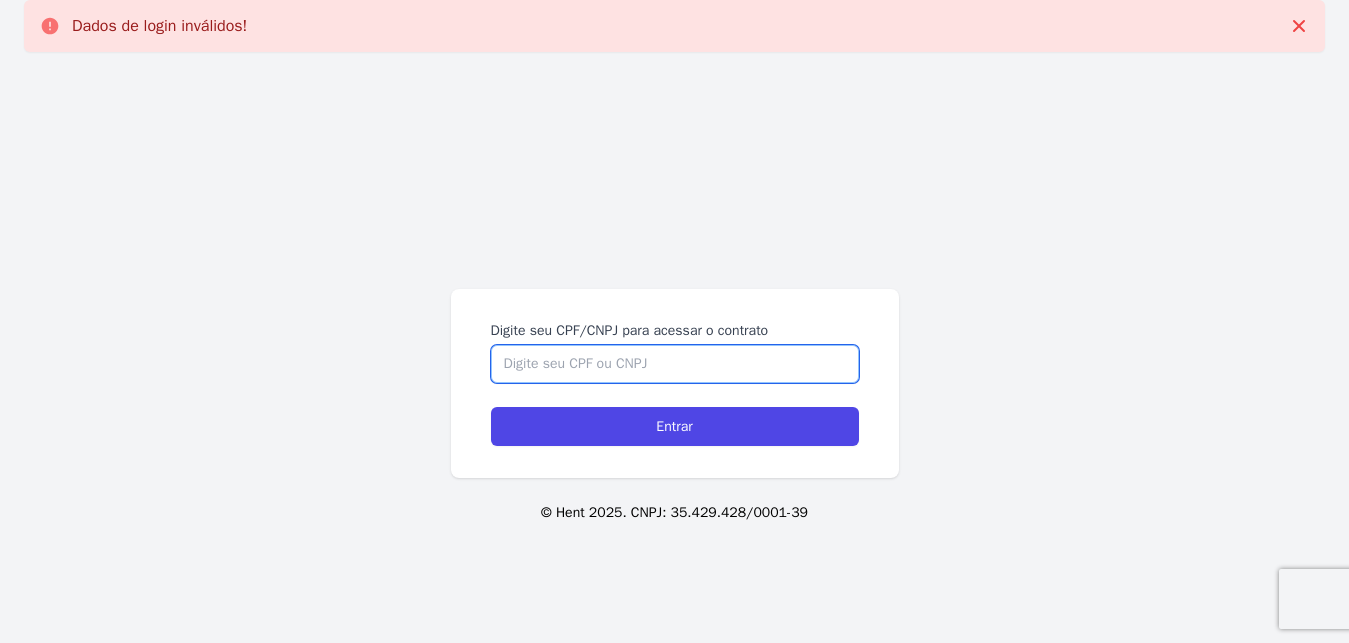 click on "Digite seu CPF/CNPJ para acessar o contrato" at bounding box center (675, 364) 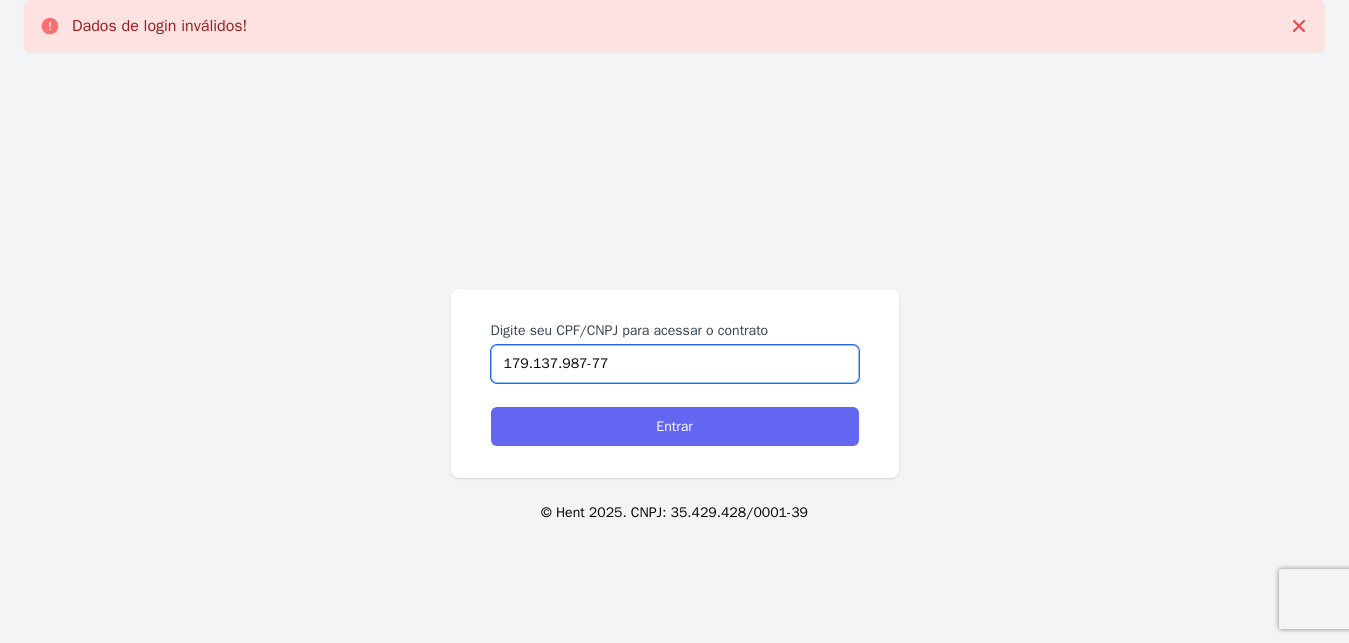 type on "179.137.987-77" 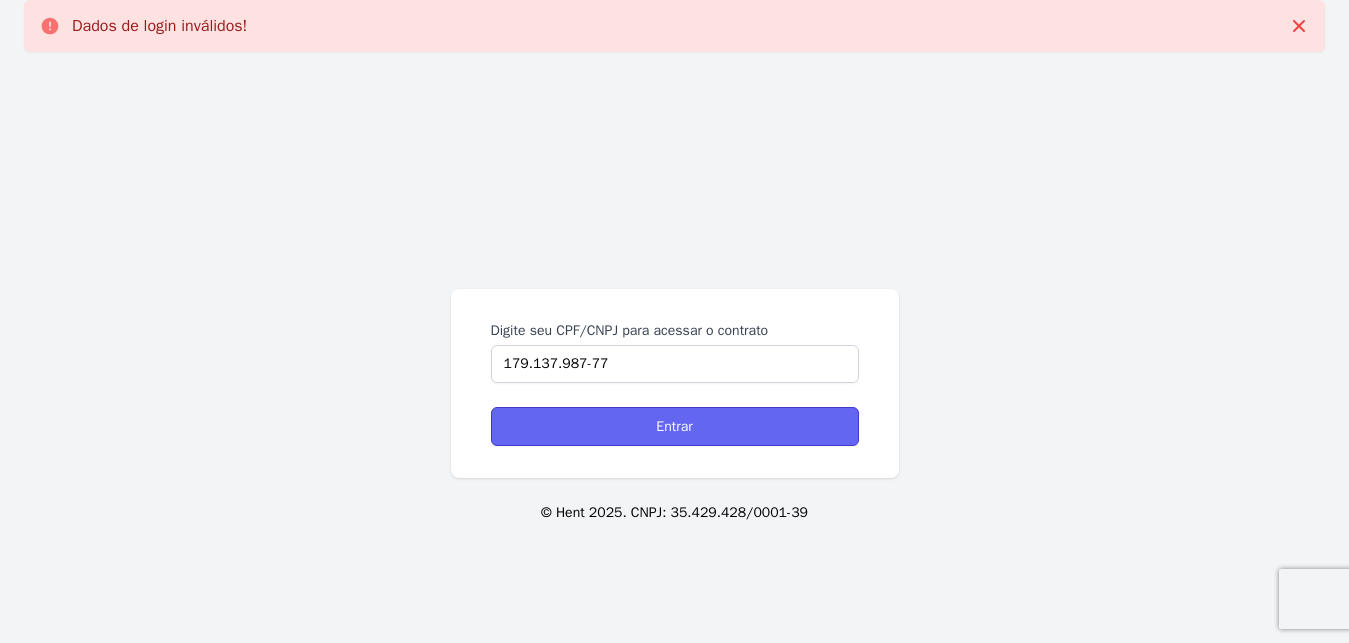 click on "Entrar" at bounding box center (675, 426) 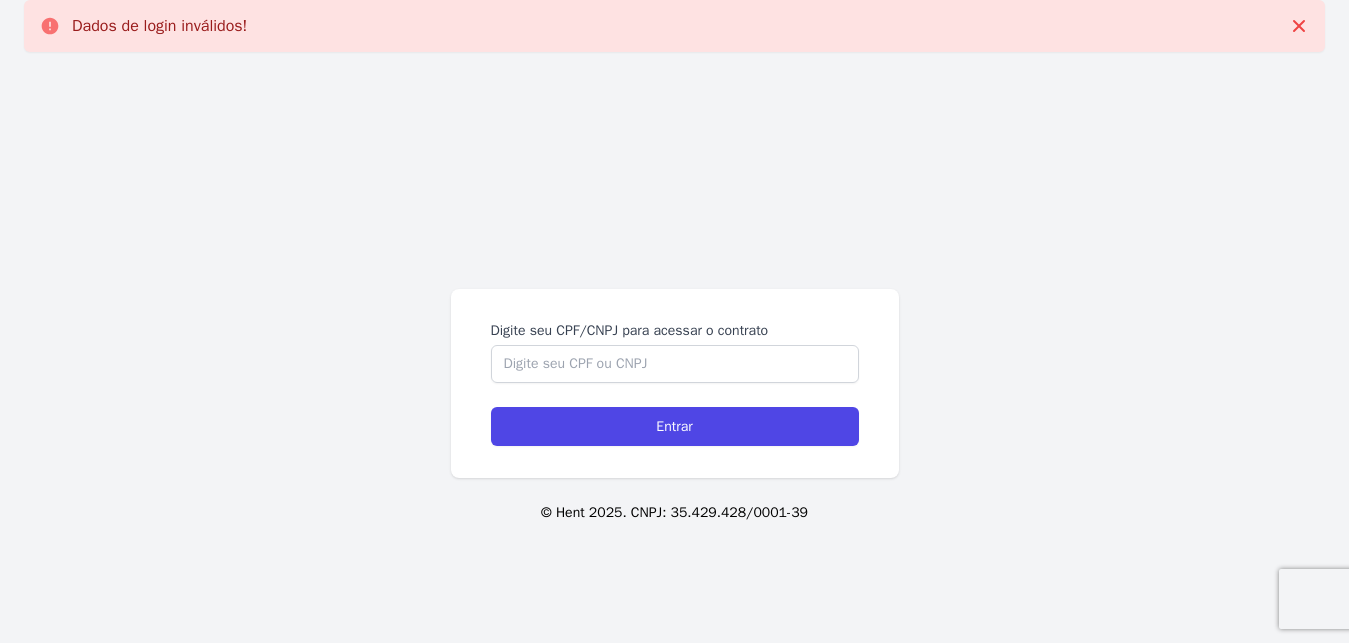 scroll, scrollTop: 0, scrollLeft: 0, axis: both 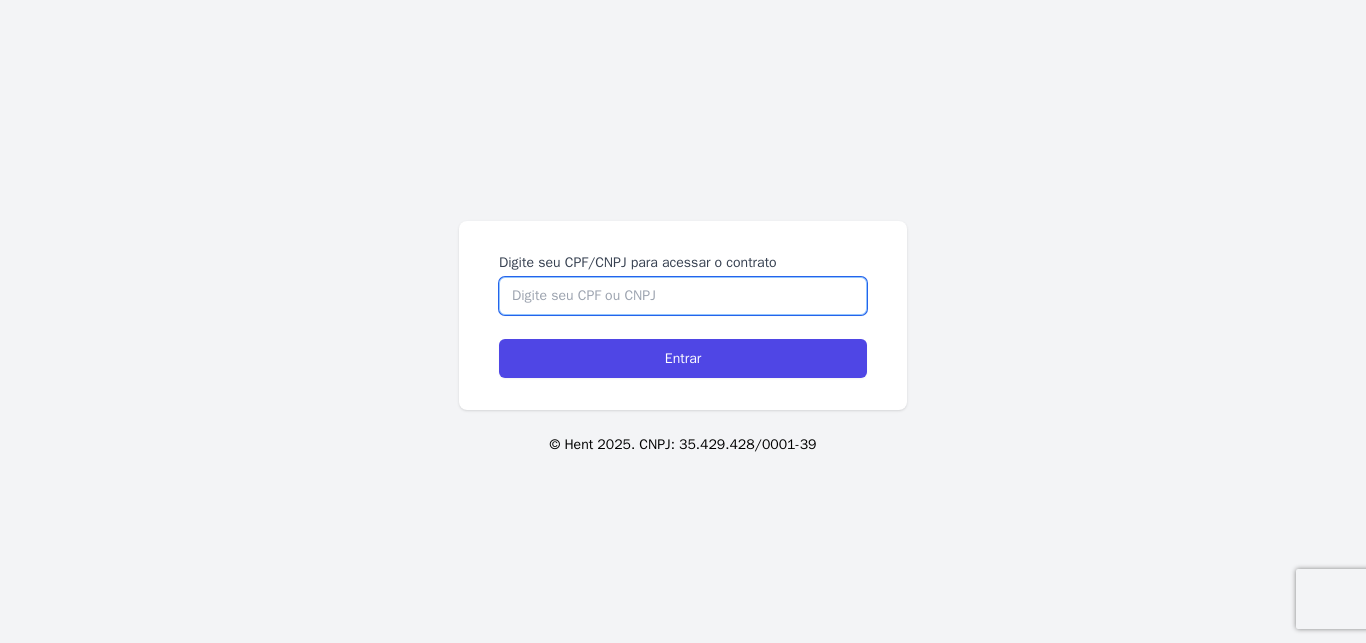 click on "Digite seu CPF/CNPJ para acessar o contrato" at bounding box center [683, 296] 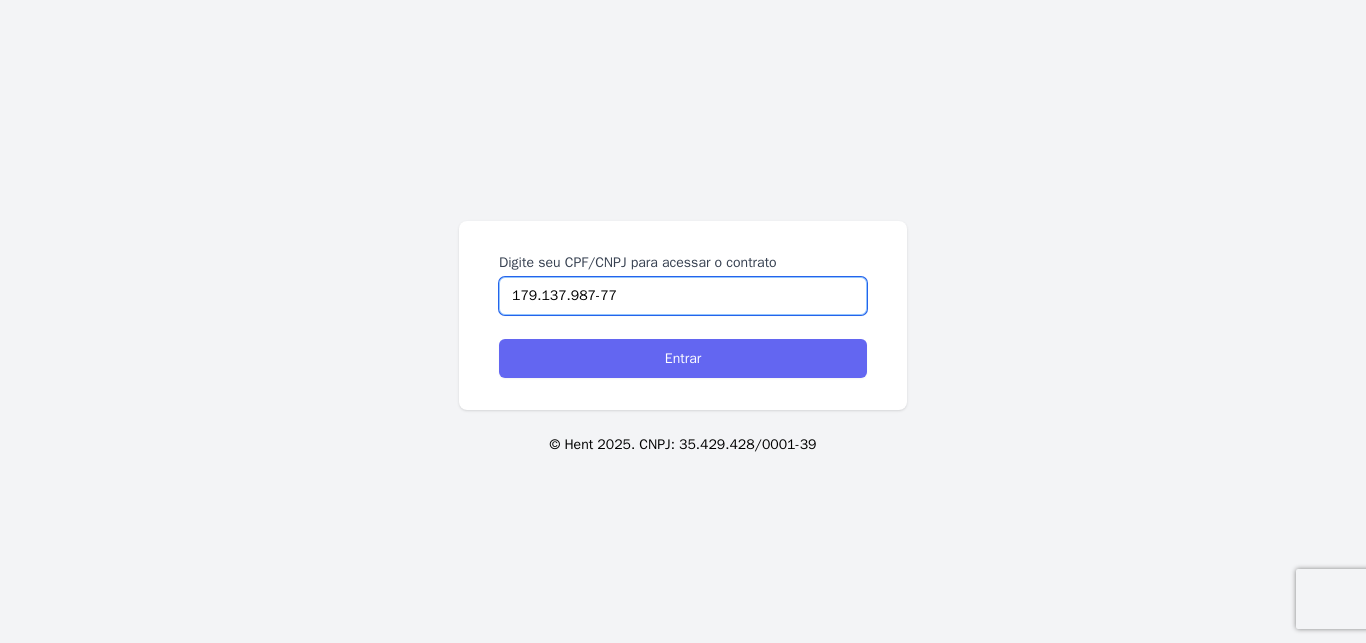 type on "179.137.987-77" 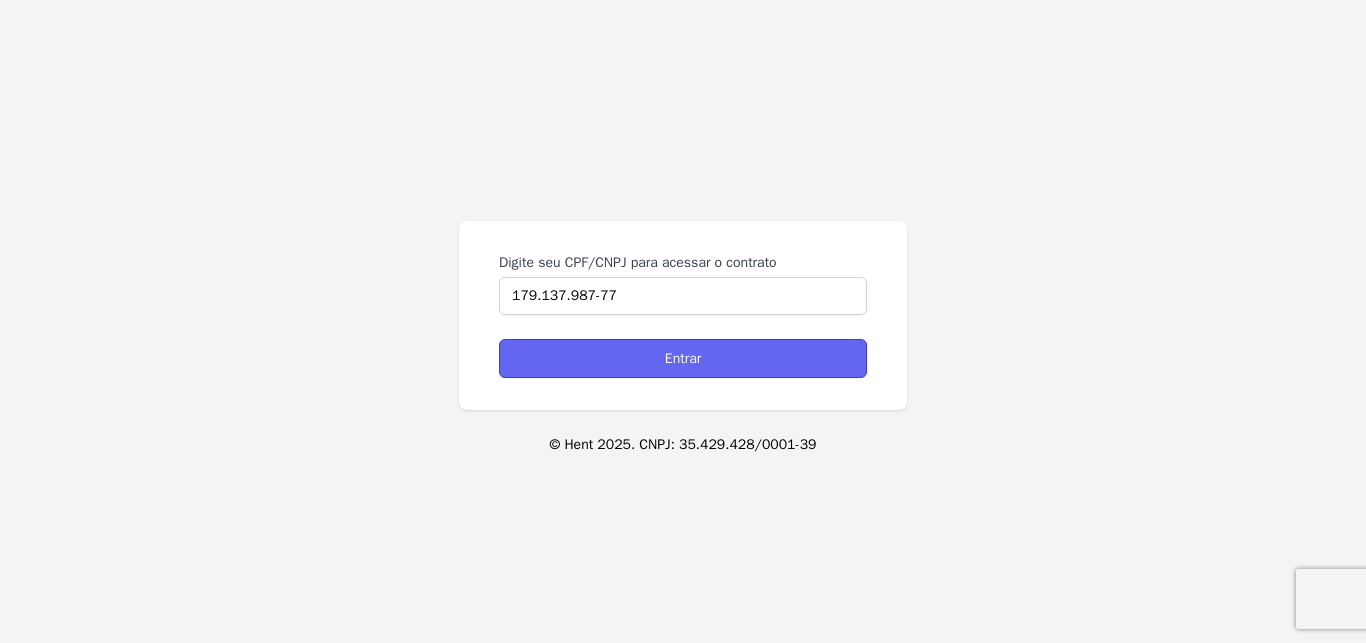 click on "Entrar" at bounding box center [683, 358] 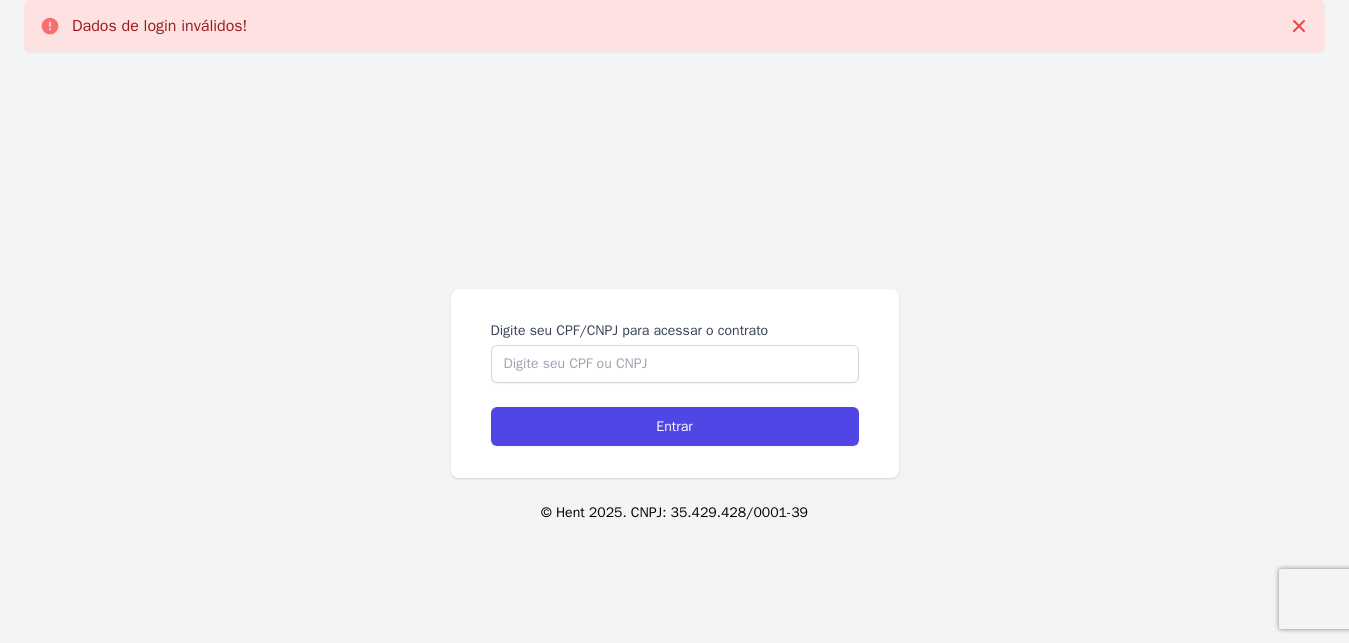 scroll, scrollTop: 0, scrollLeft: 0, axis: both 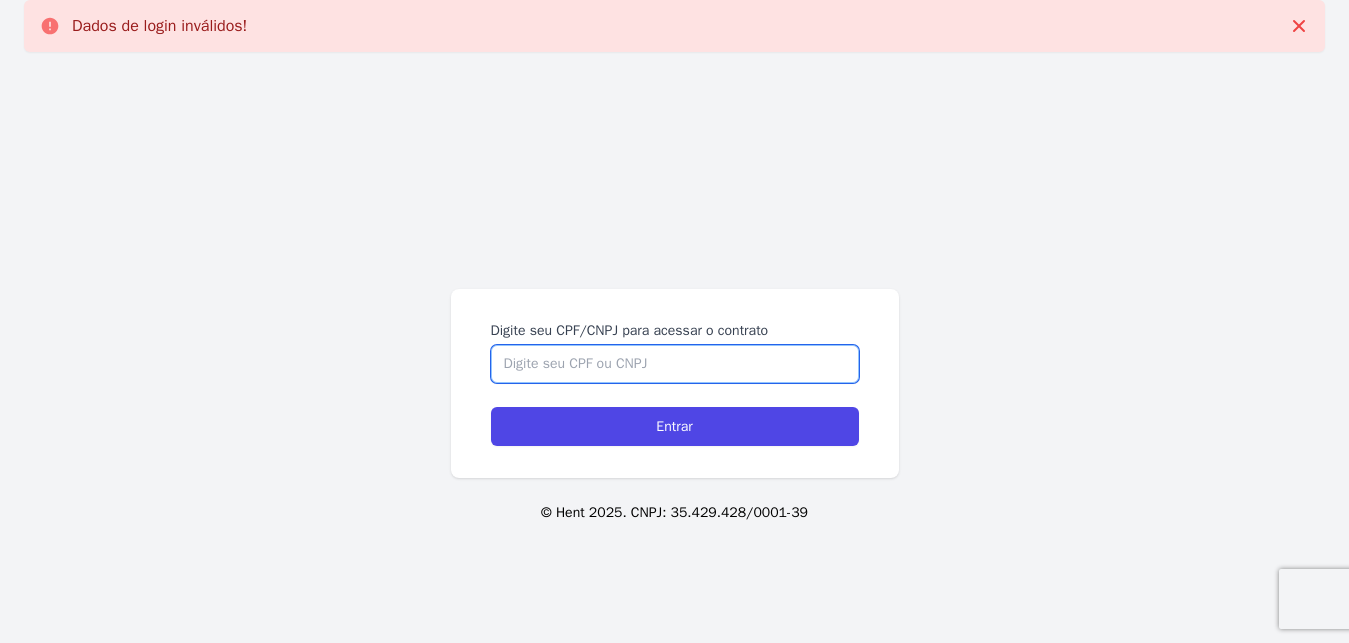click on "Digite seu CPF/CNPJ para acessar o contrato" at bounding box center (675, 364) 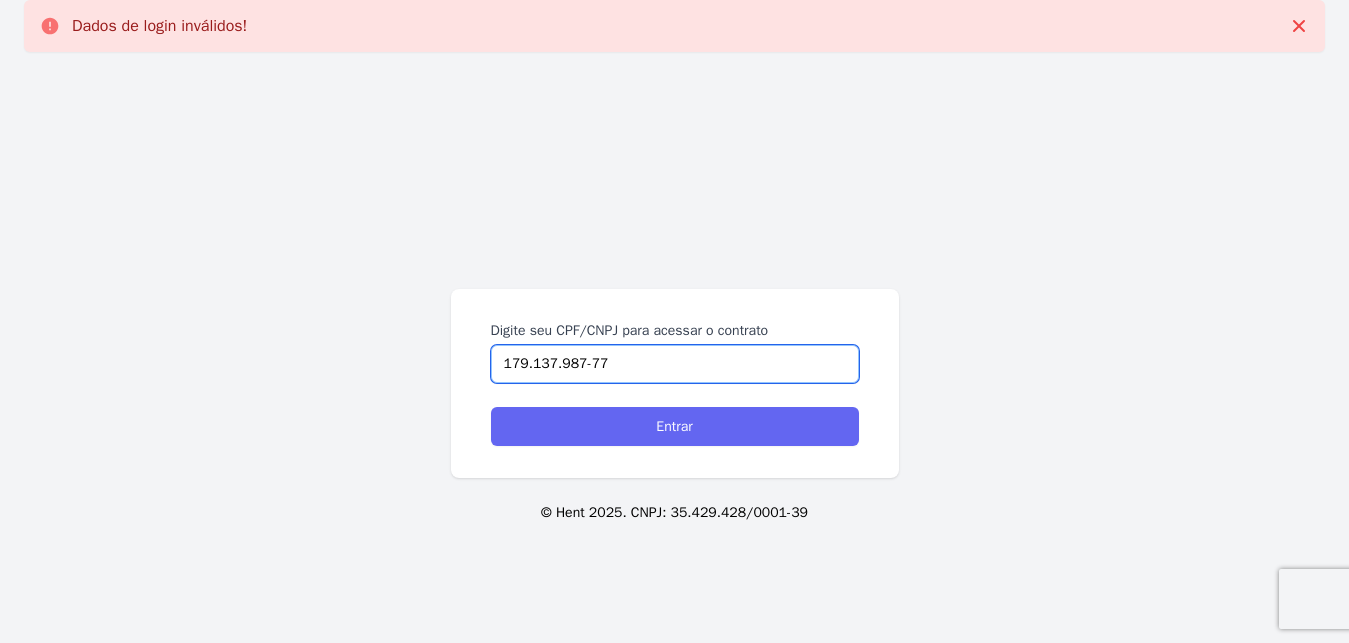 type on "179.137.987-77" 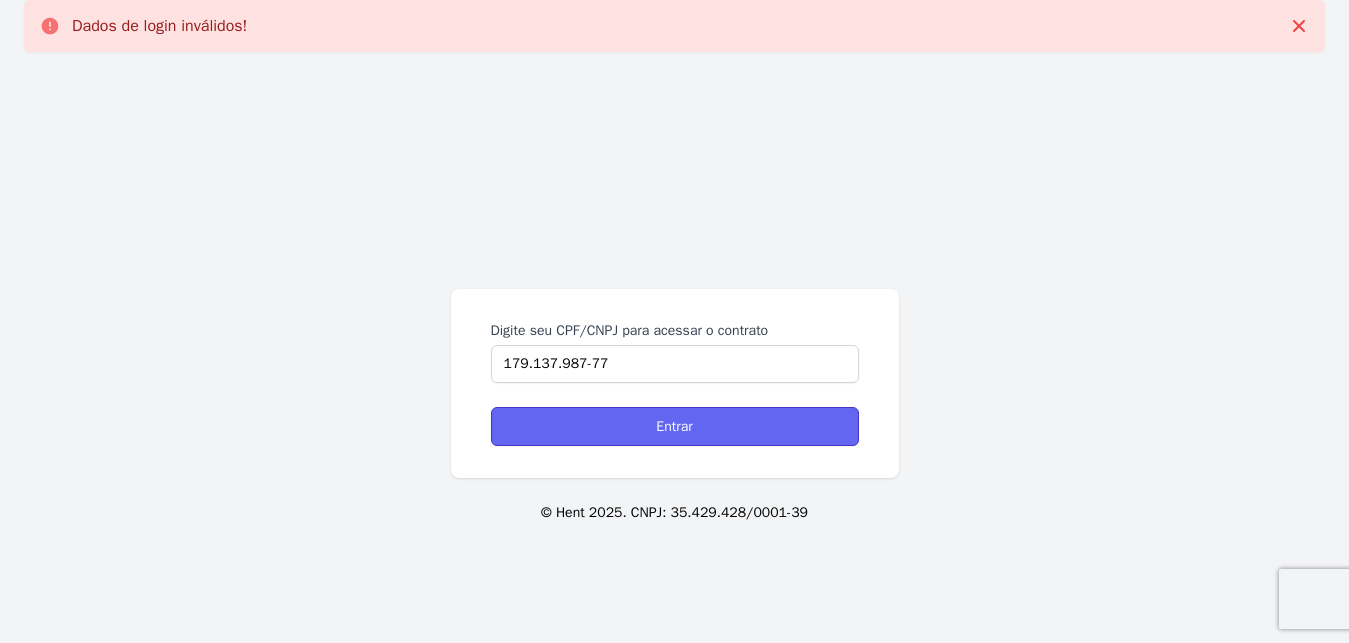click on "Entrar" at bounding box center (675, 426) 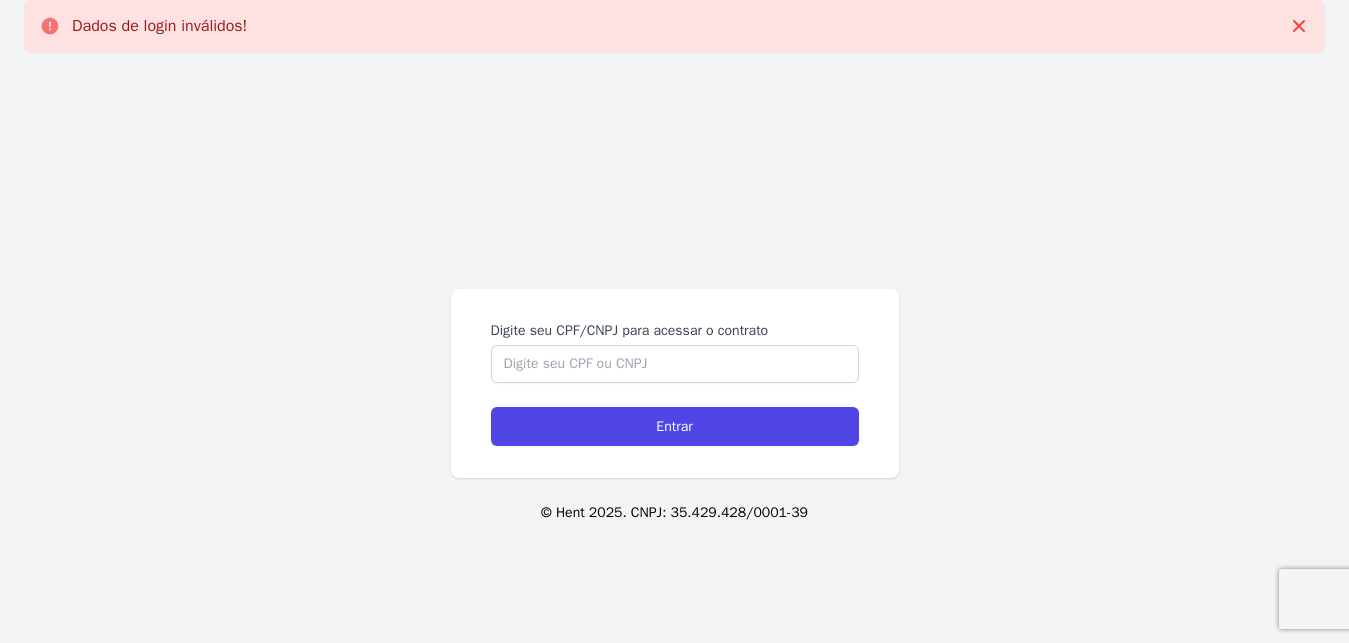 scroll, scrollTop: 0, scrollLeft: 0, axis: both 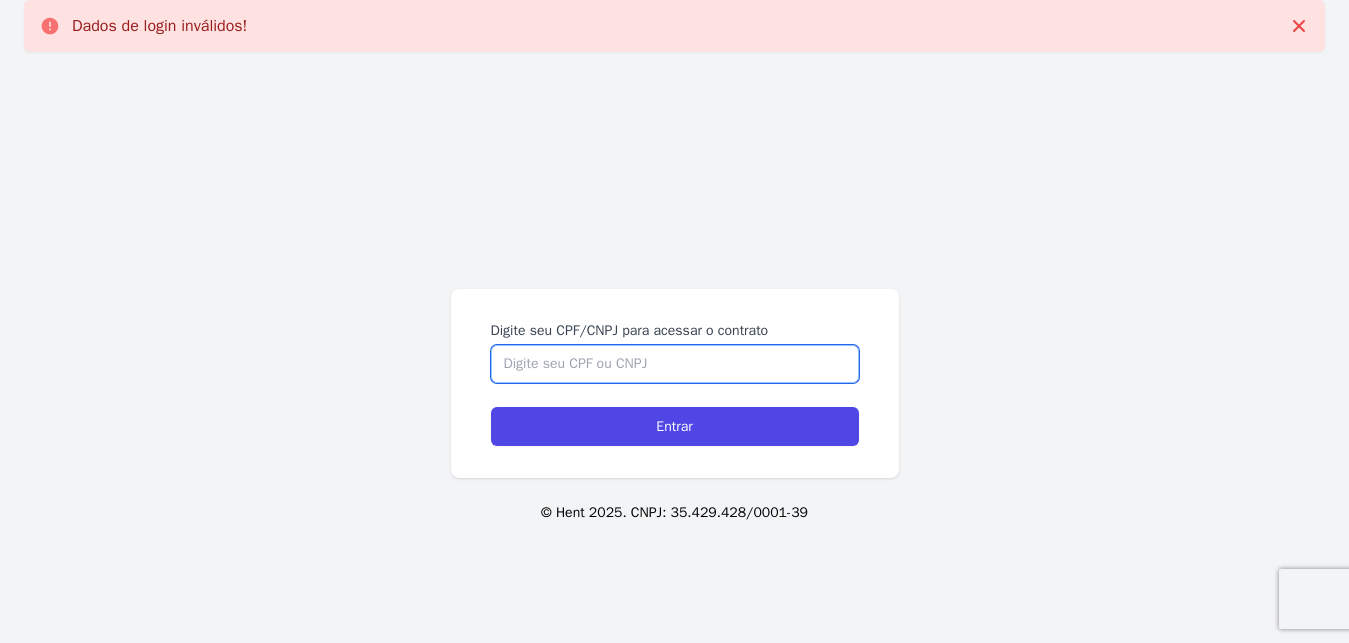 click on "Digite seu CPF/CNPJ para acessar o contrato" at bounding box center [675, 364] 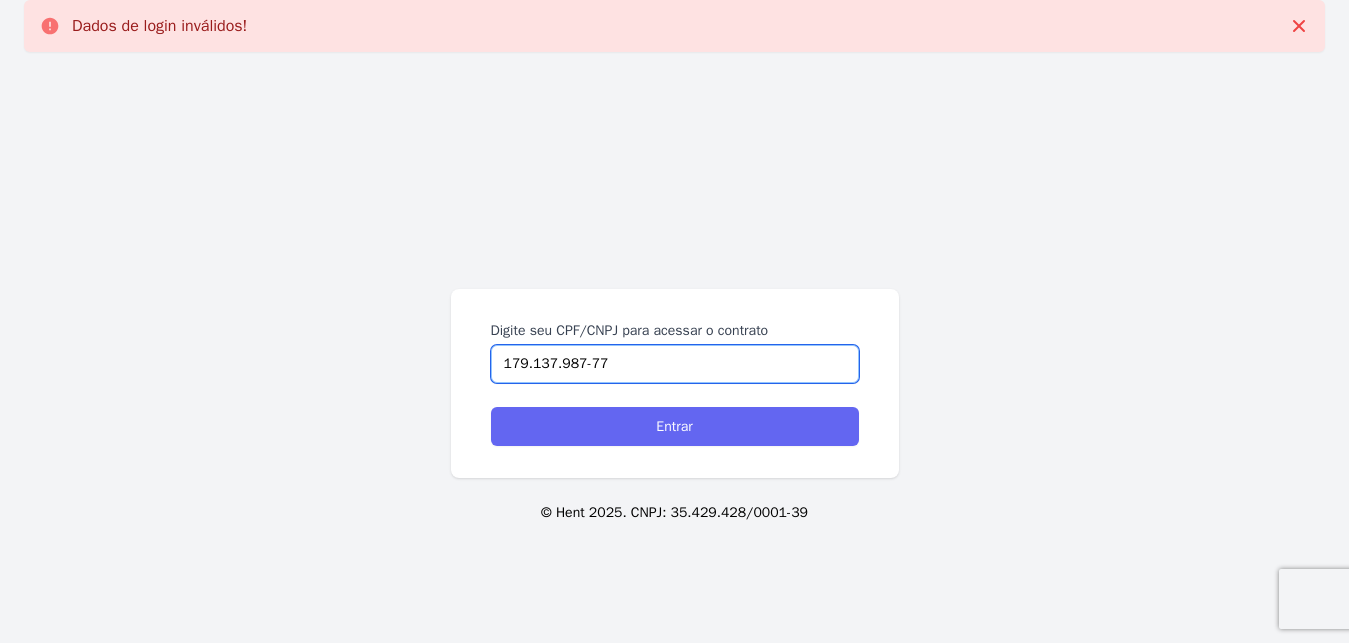 type on "179.137.987-77" 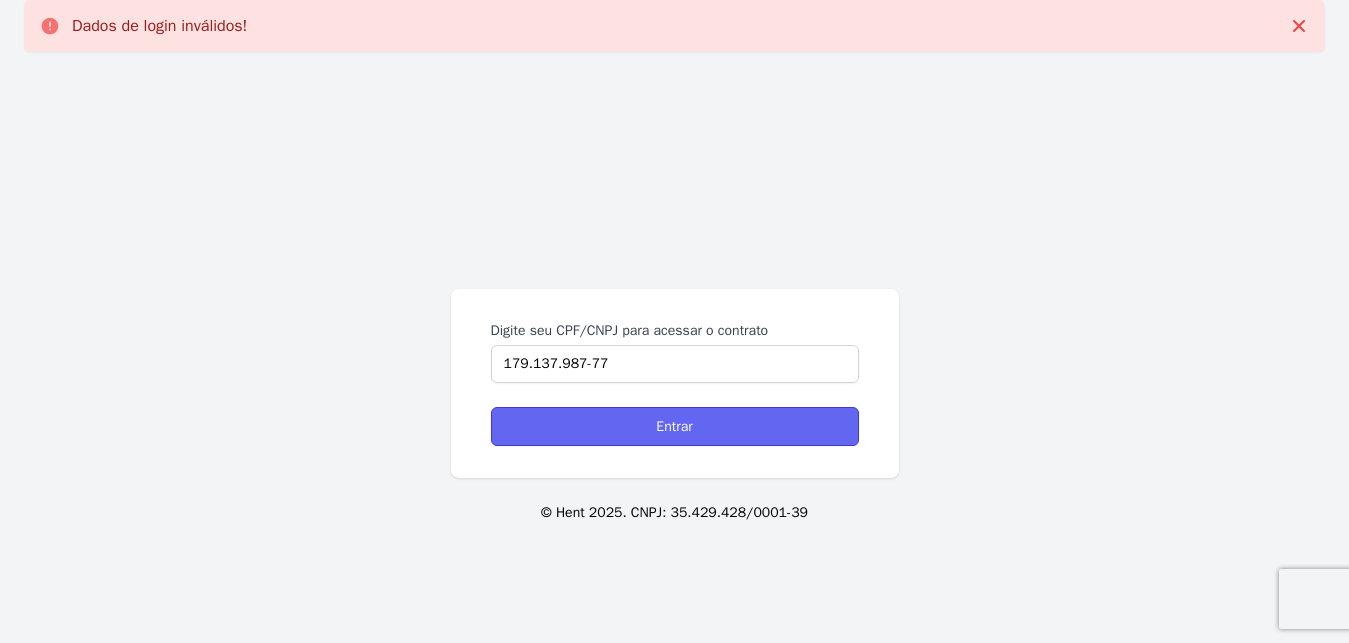 click on "Entrar" at bounding box center [675, 426] 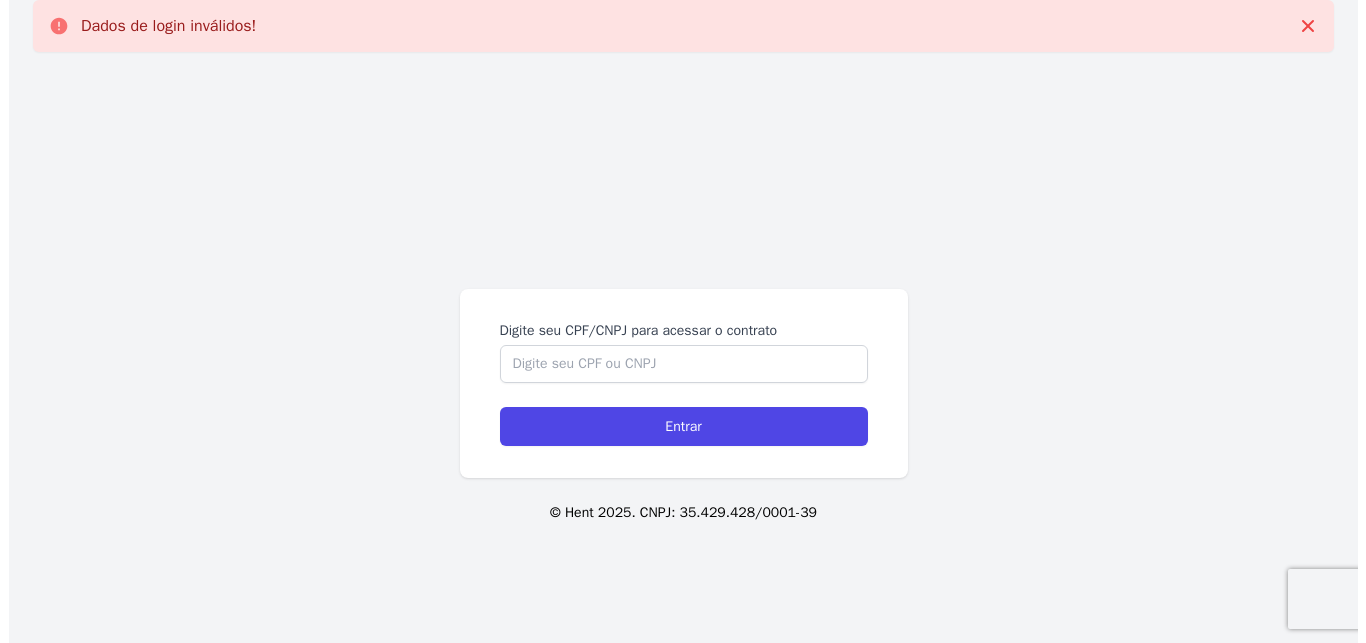 scroll, scrollTop: 0, scrollLeft: 0, axis: both 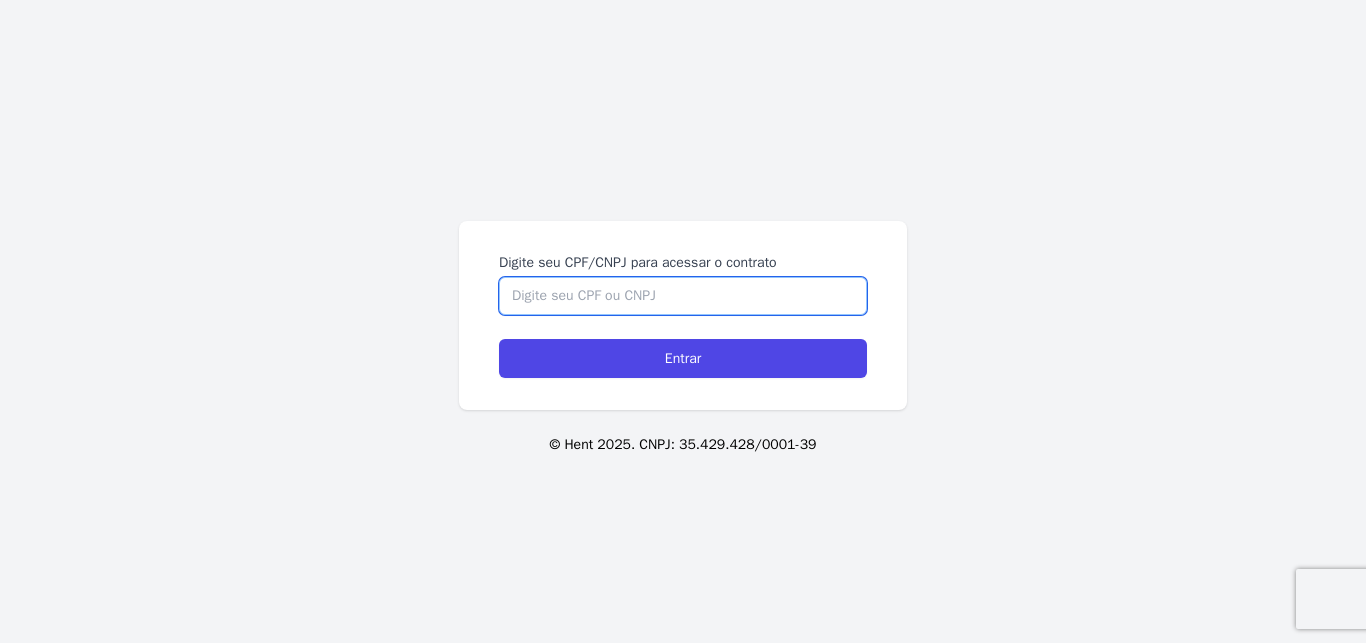 click on "Digite seu CPF/CNPJ para acessar o contrato" at bounding box center (683, 296) 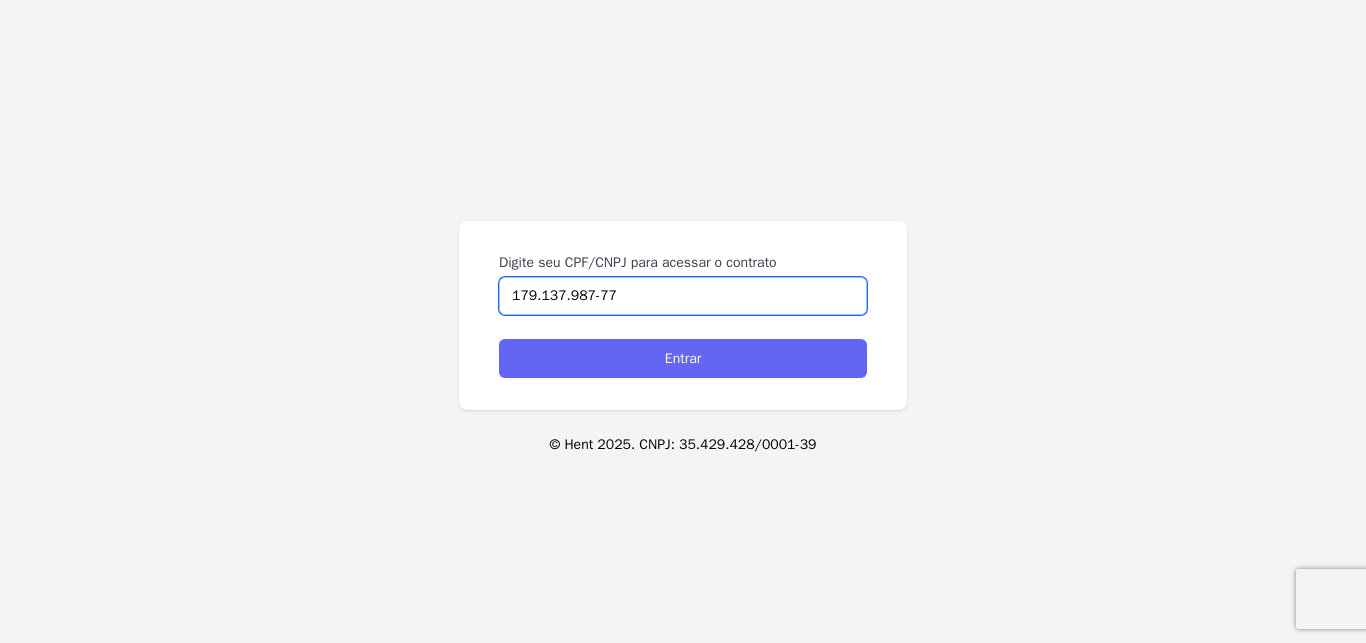 type on "179.137.987-77" 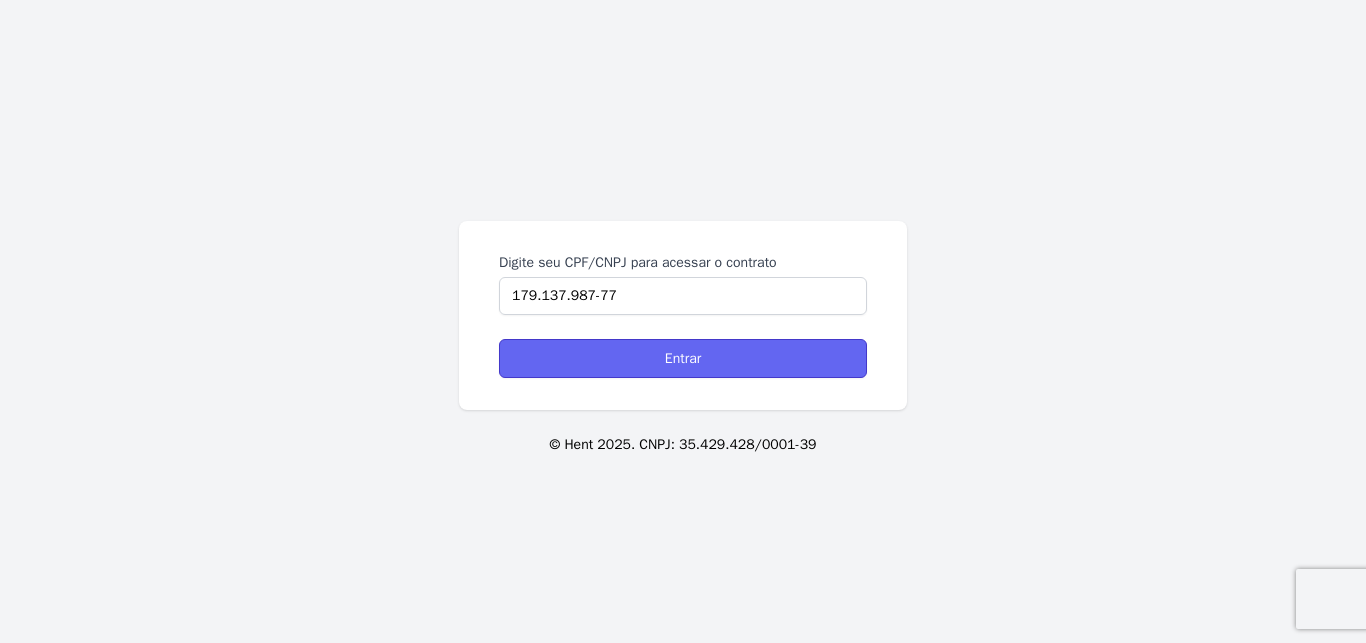 click on "Entrar" at bounding box center [683, 358] 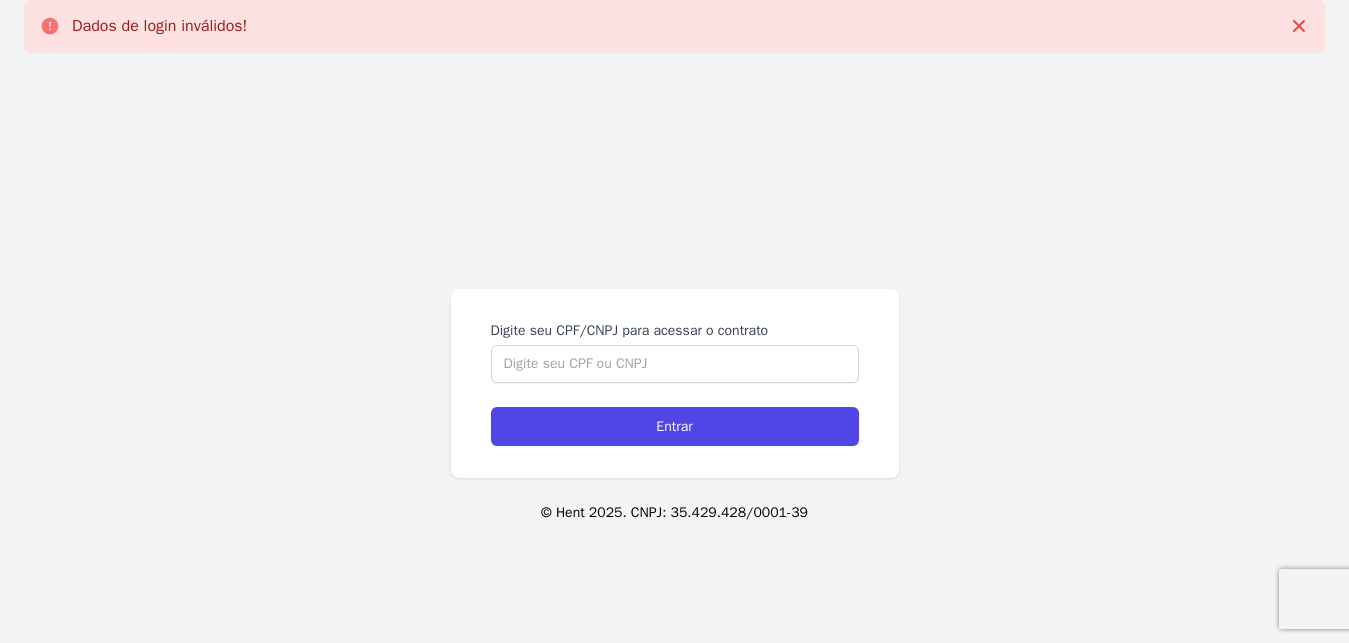 scroll, scrollTop: 0, scrollLeft: 0, axis: both 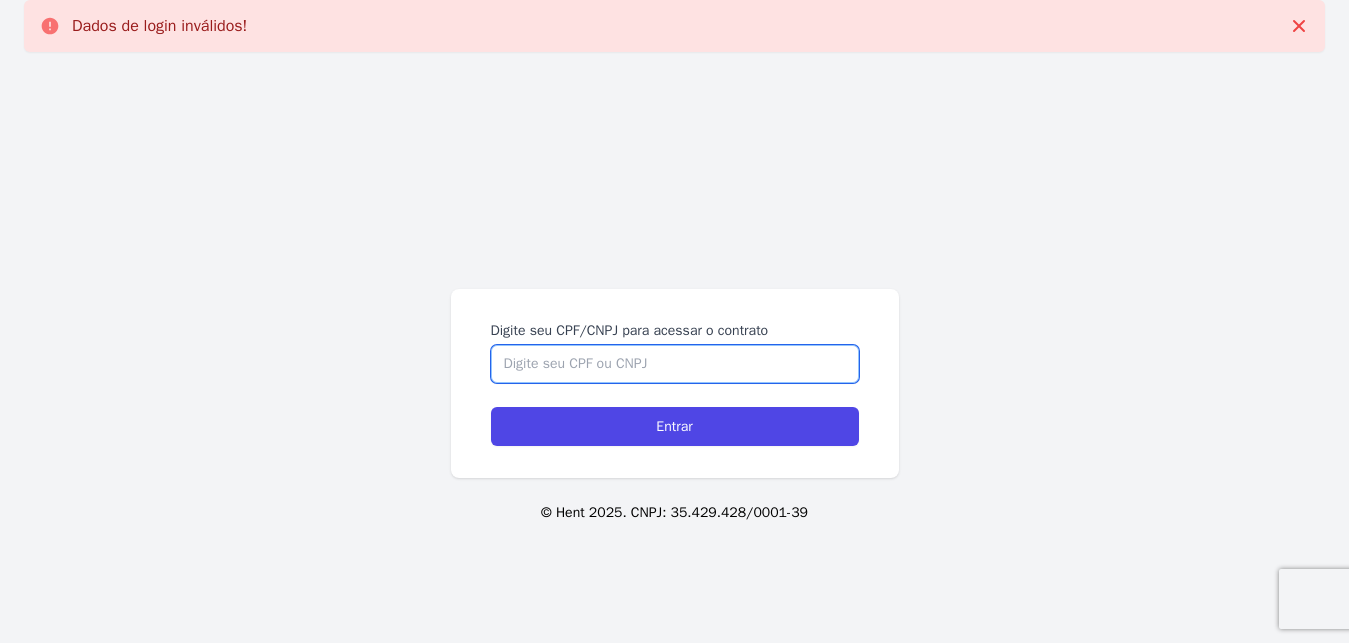 click on "Digite seu CPF/CNPJ para acessar o contrato" at bounding box center (675, 364) 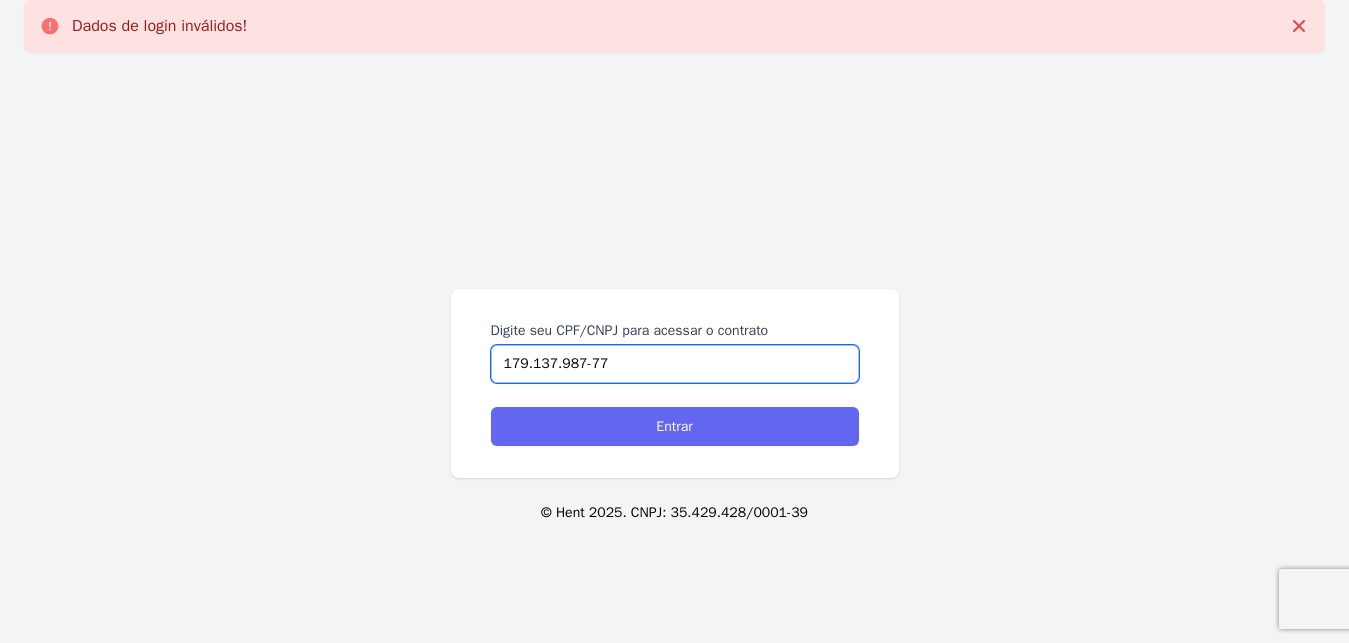 type on "179.137.987-77" 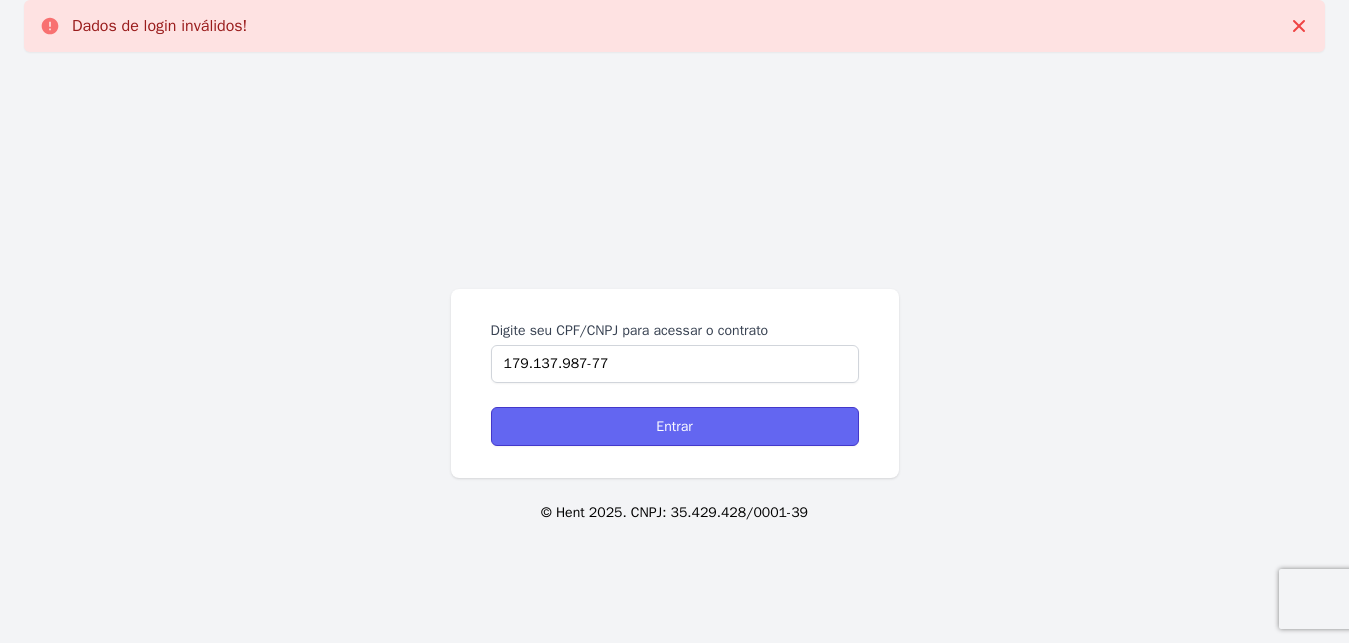 click on "Entrar" at bounding box center [675, 426] 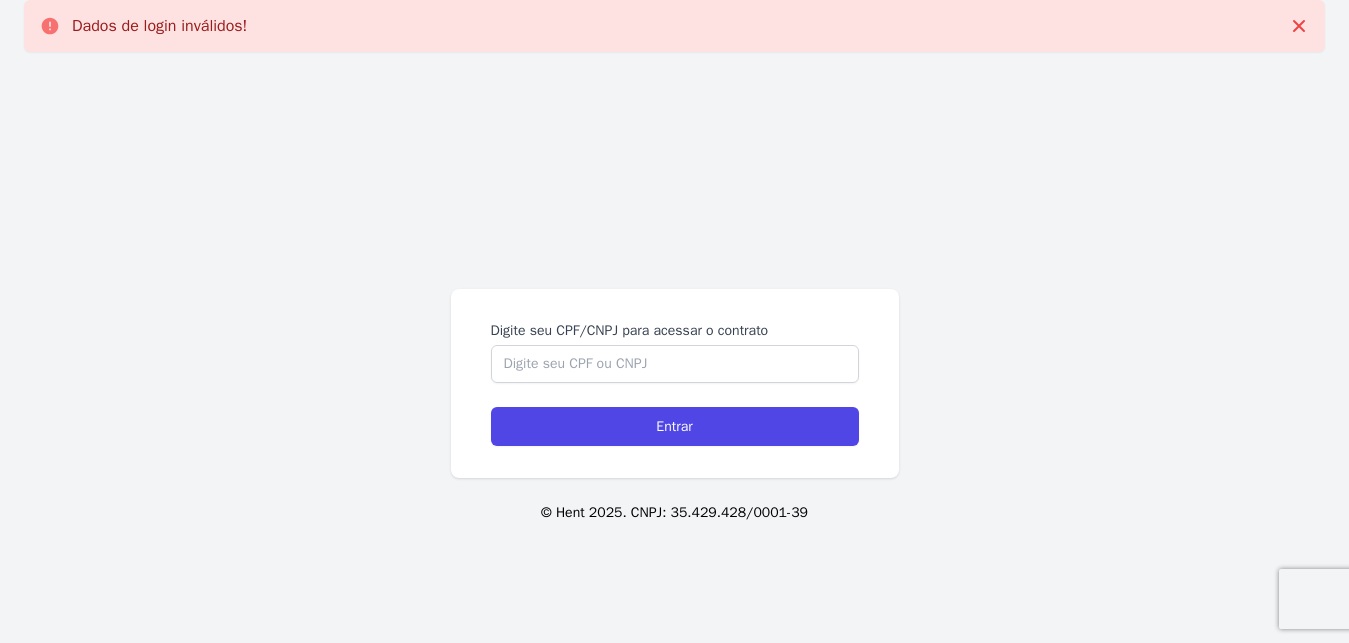scroll, scrollTop: 0, scrollLeft: 0, axis: both 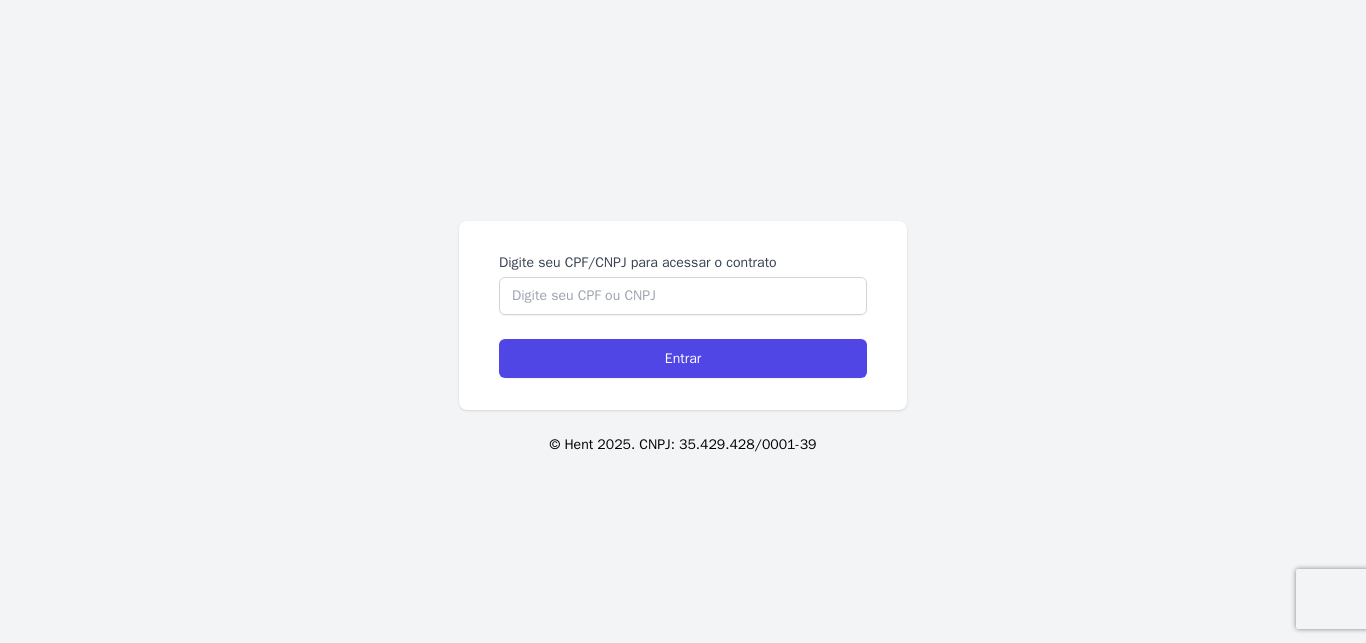 drag, startPoint x: 592, startPoint y: 274, endPoint x: 590, endPoint y: 284, distance: 10.198039 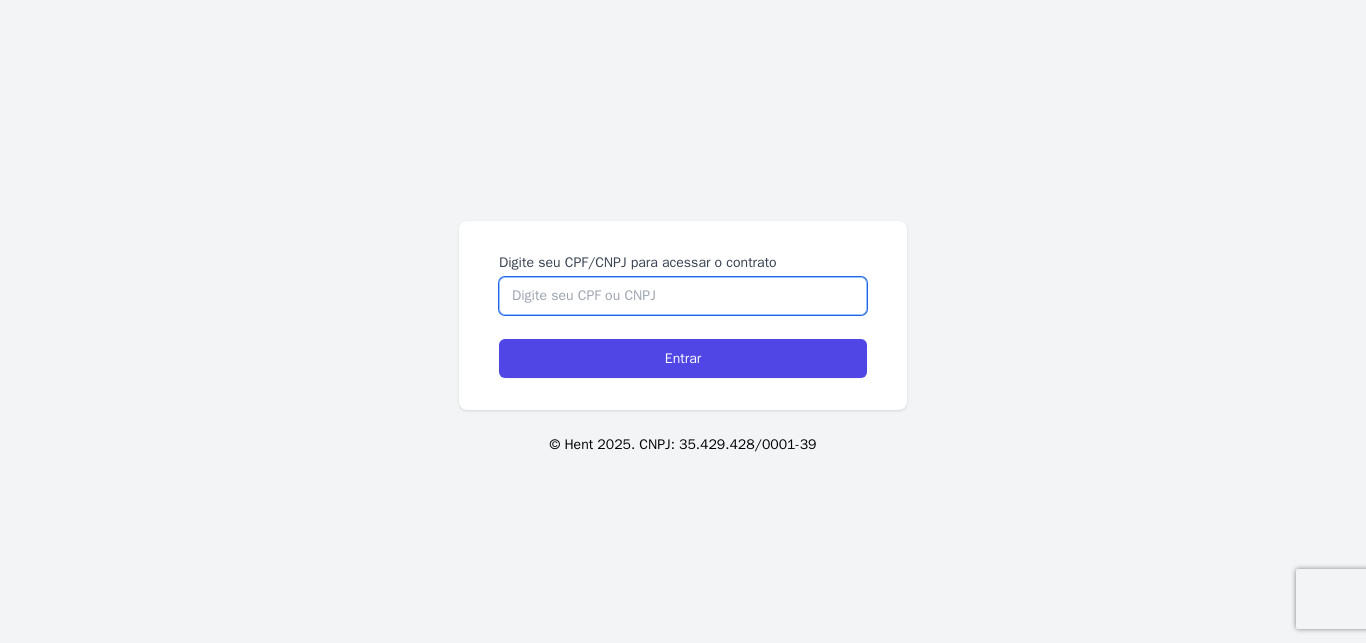 click on "Digite seu CPF/CNPJ para acessar o contrato" at bounding box center [683, 296] 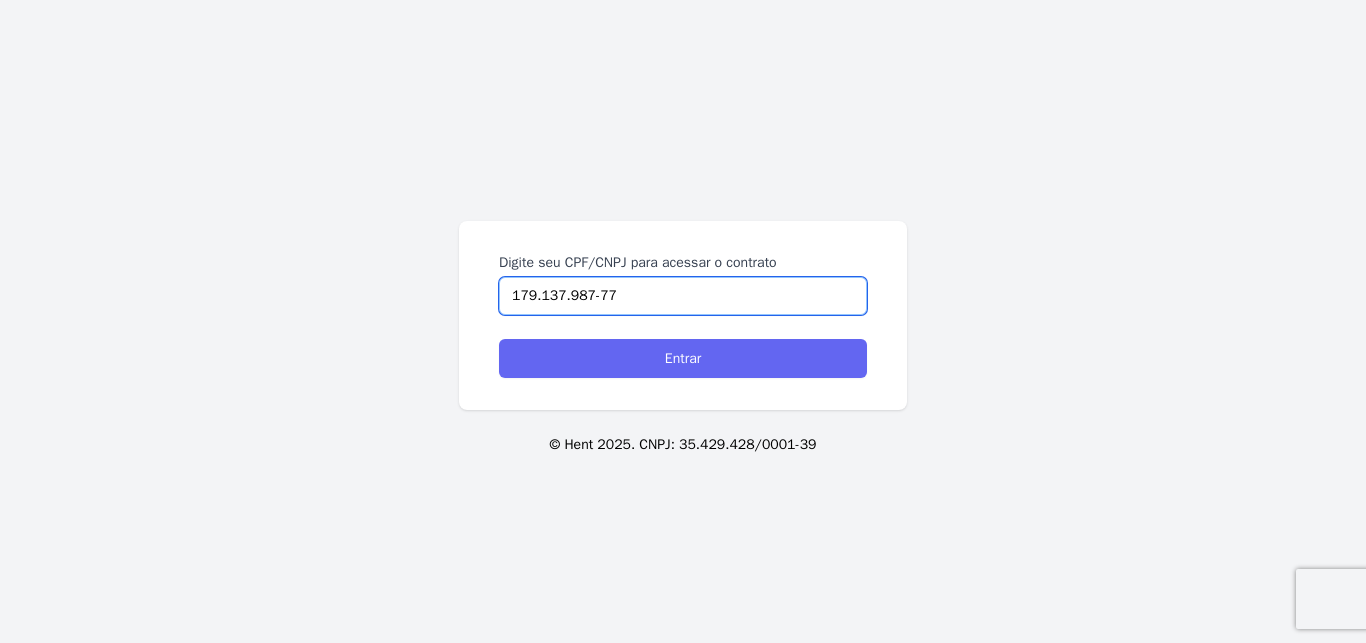 type on "179.137.987-77" 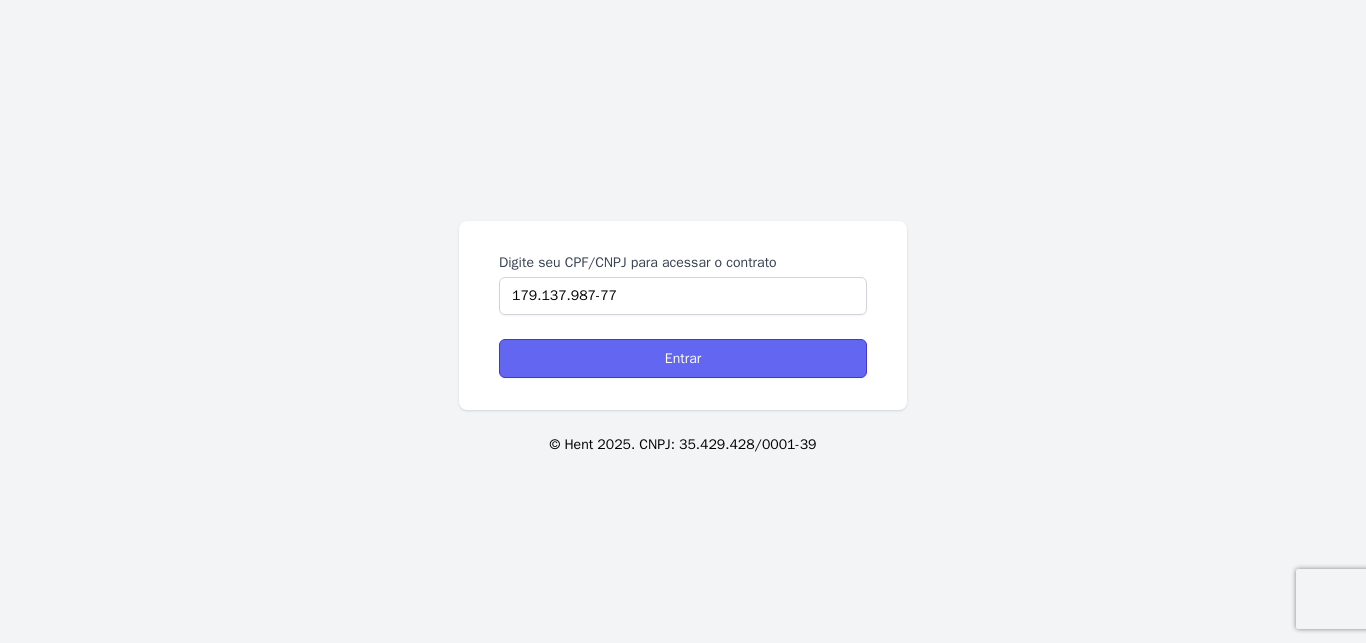 click on "Entrar" at bounding box center [683, 358] 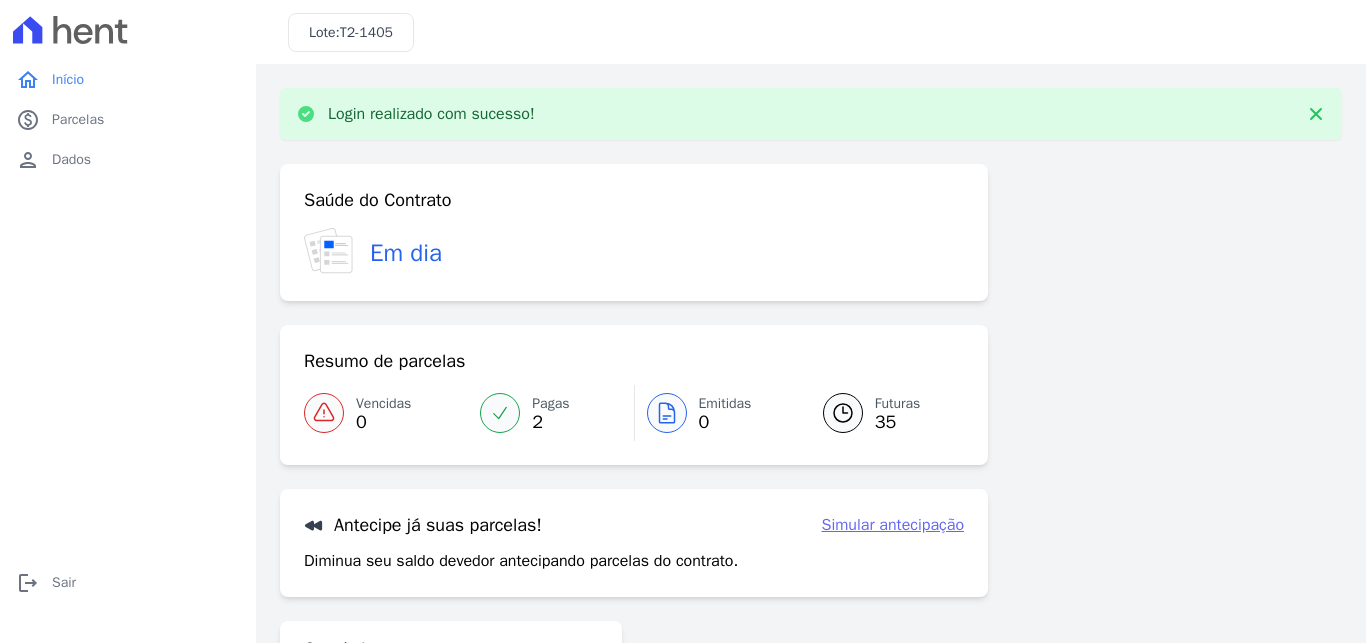 scroll, scrollTop: 0, scrollLeft: 0, axis: both 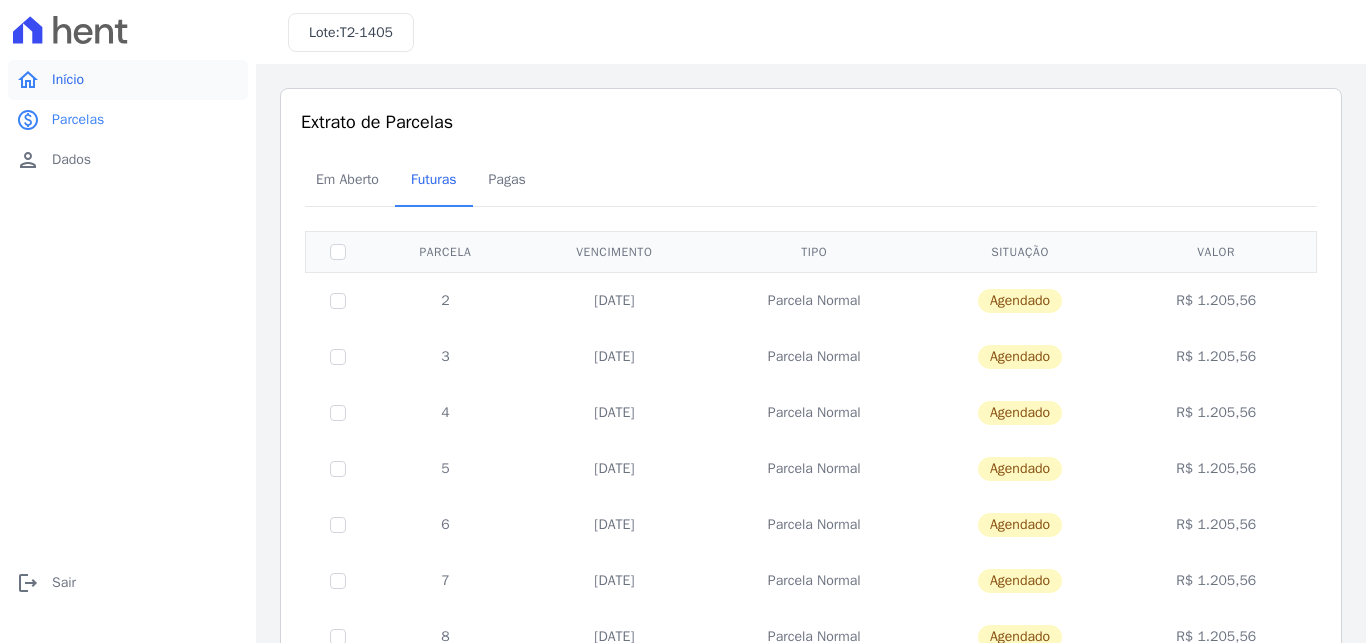 click on "Início" at bounding box center [68, 80] 